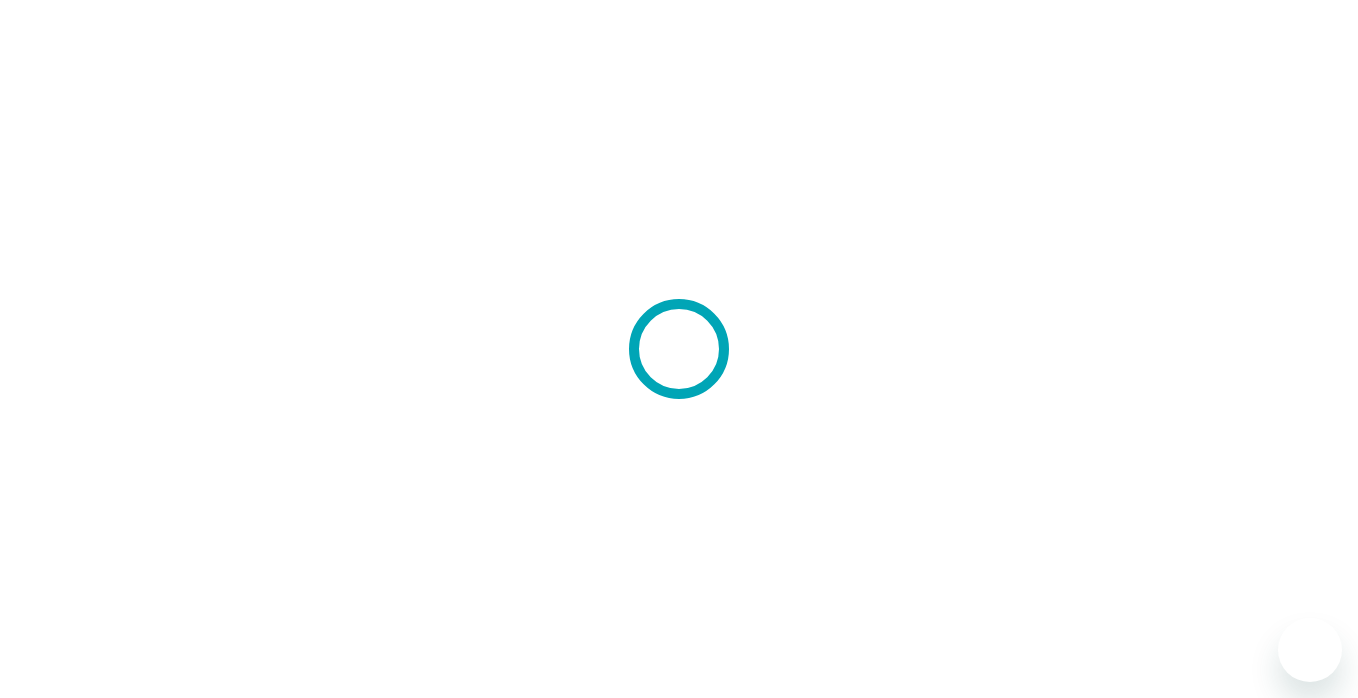scroll, scrollTop: 0, scrollLeft: 0, axis: both 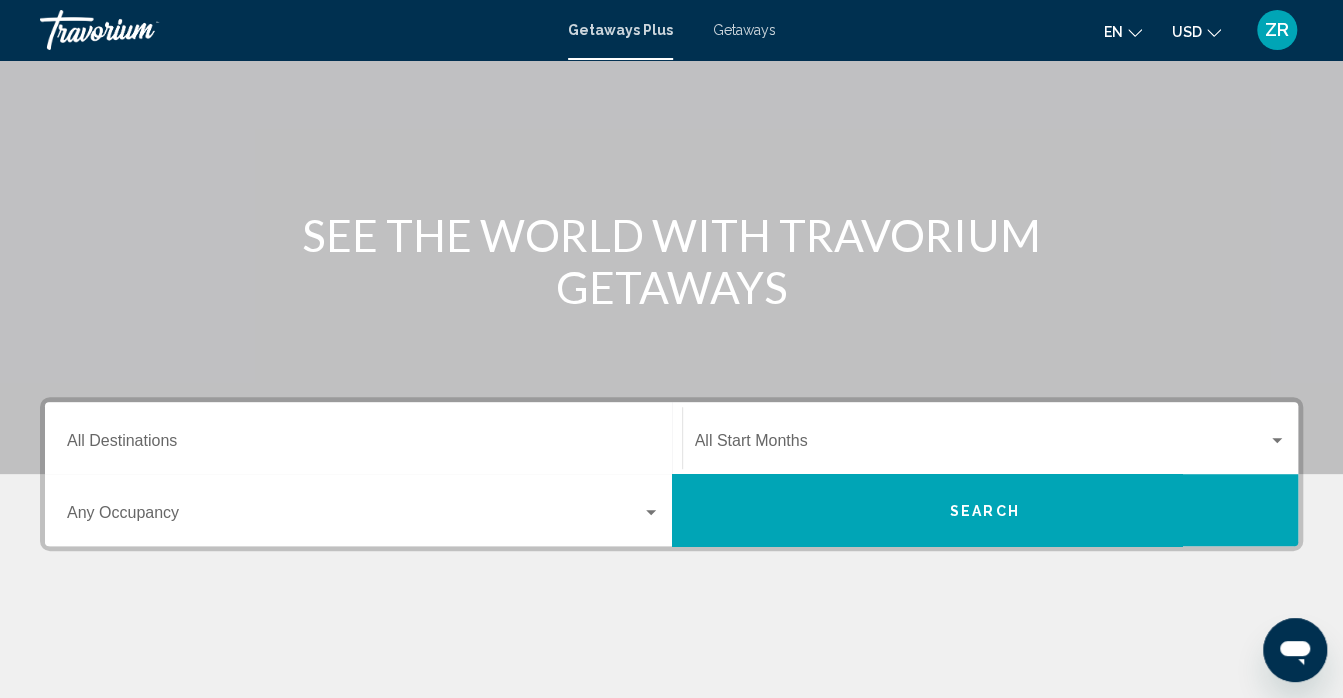 click on "Destination All Destinations" at bounding box center [363, 445] 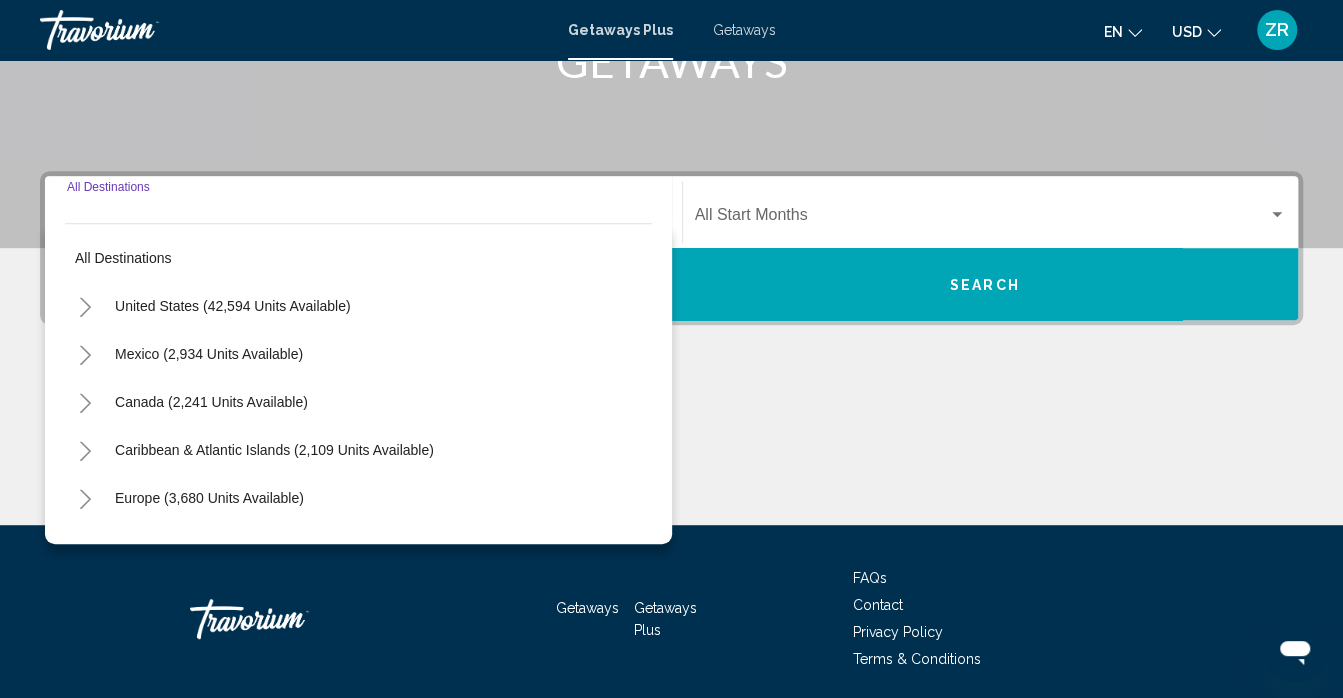 scroll, scrollTop: 423, scrollLeft: 0, axis: vertical 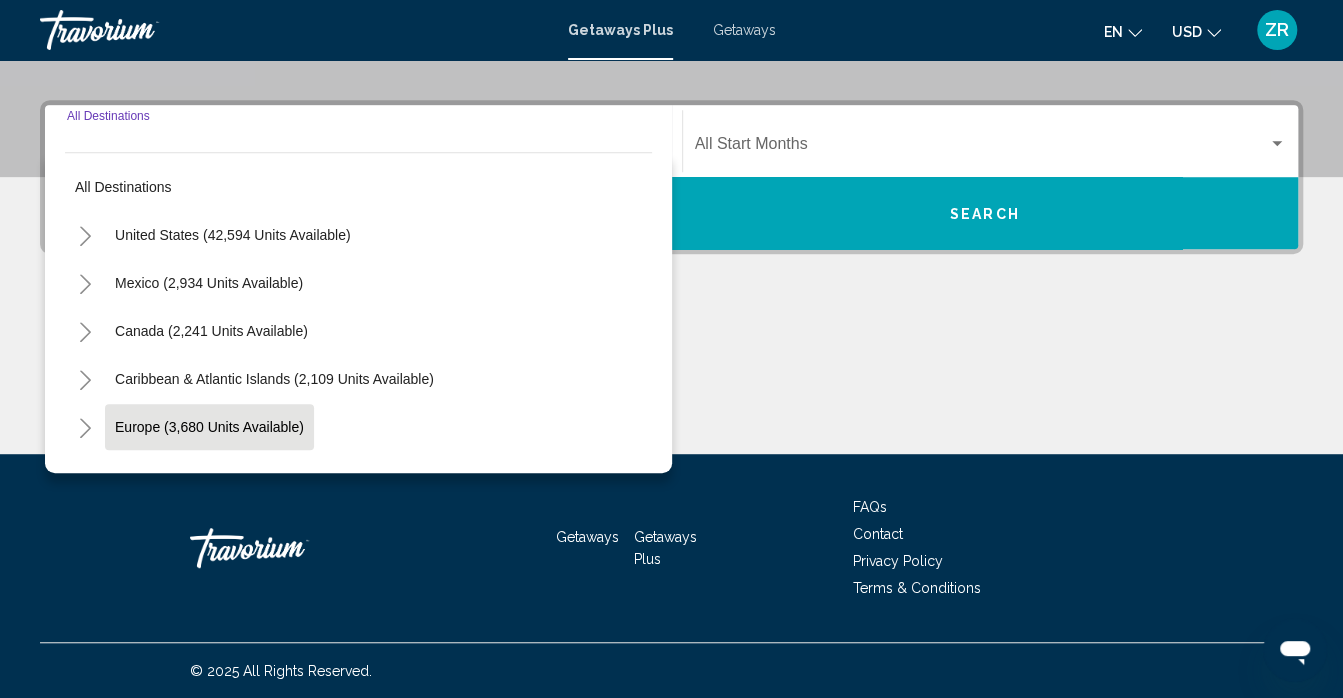 click on "Europe (3,680 units available)" at bounding box center (208, 475) 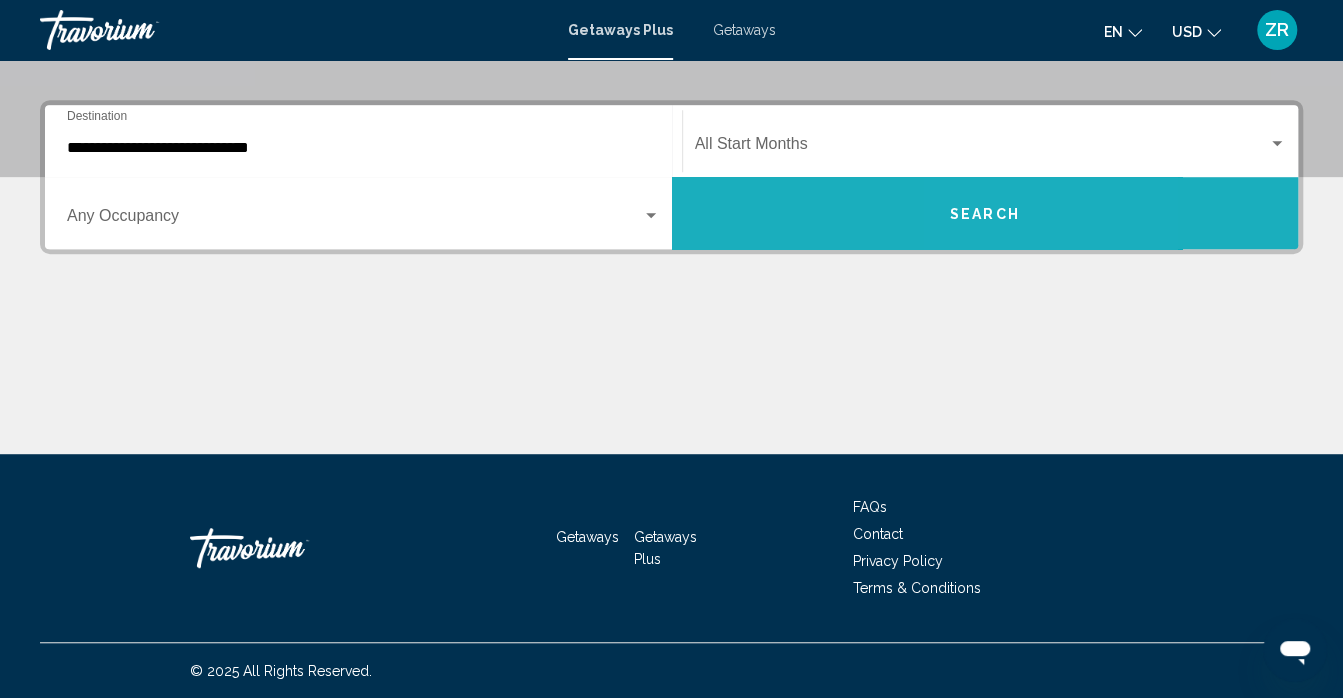 click on "Search" at bounding box center [985, 214] 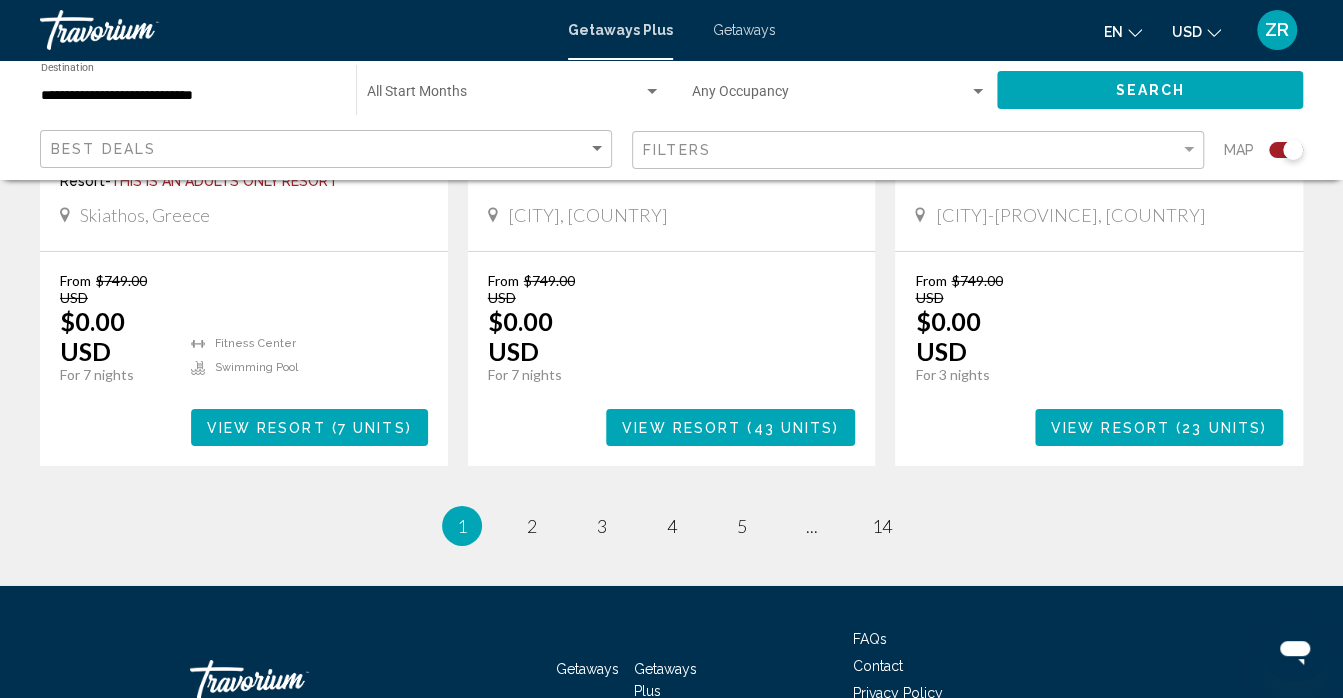 scroll, scrollTop: 3343, scrollLeft: 0, axis: vertical 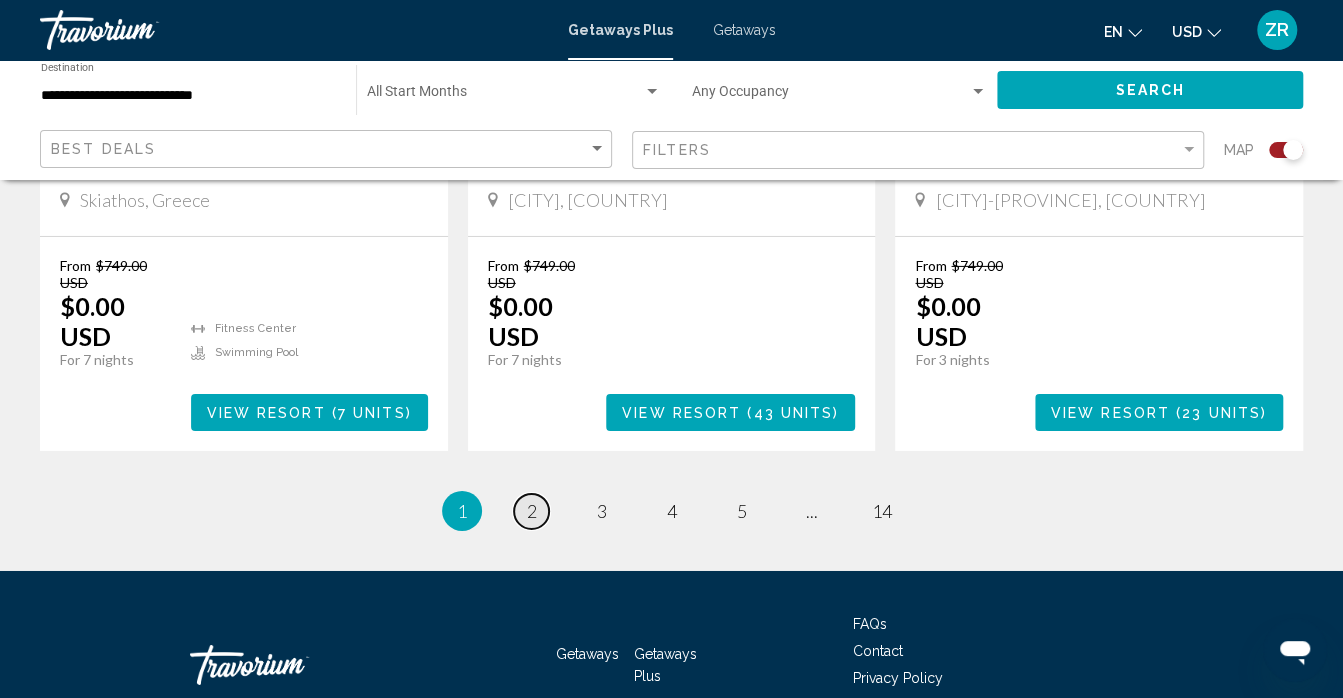 click on "2" at bounding box center [532, 511] 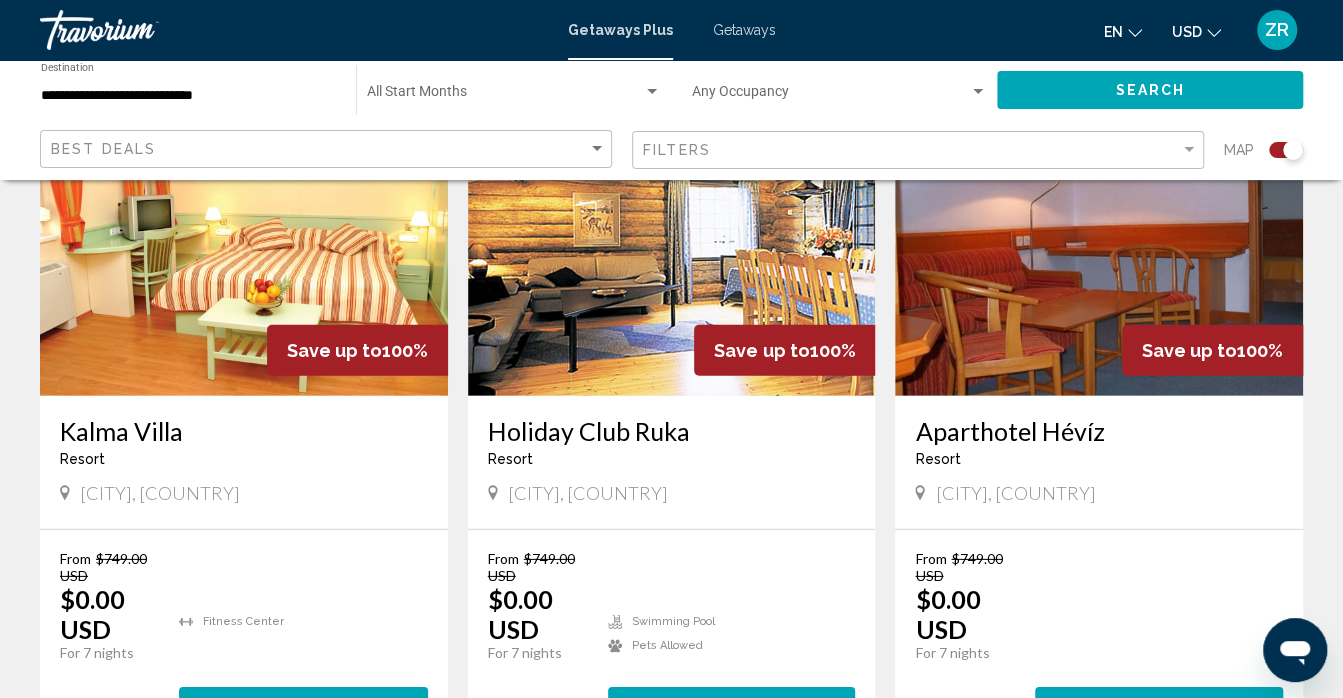 scroll, scrollTop: 3283, scrollLeft: 0, axis: vertical 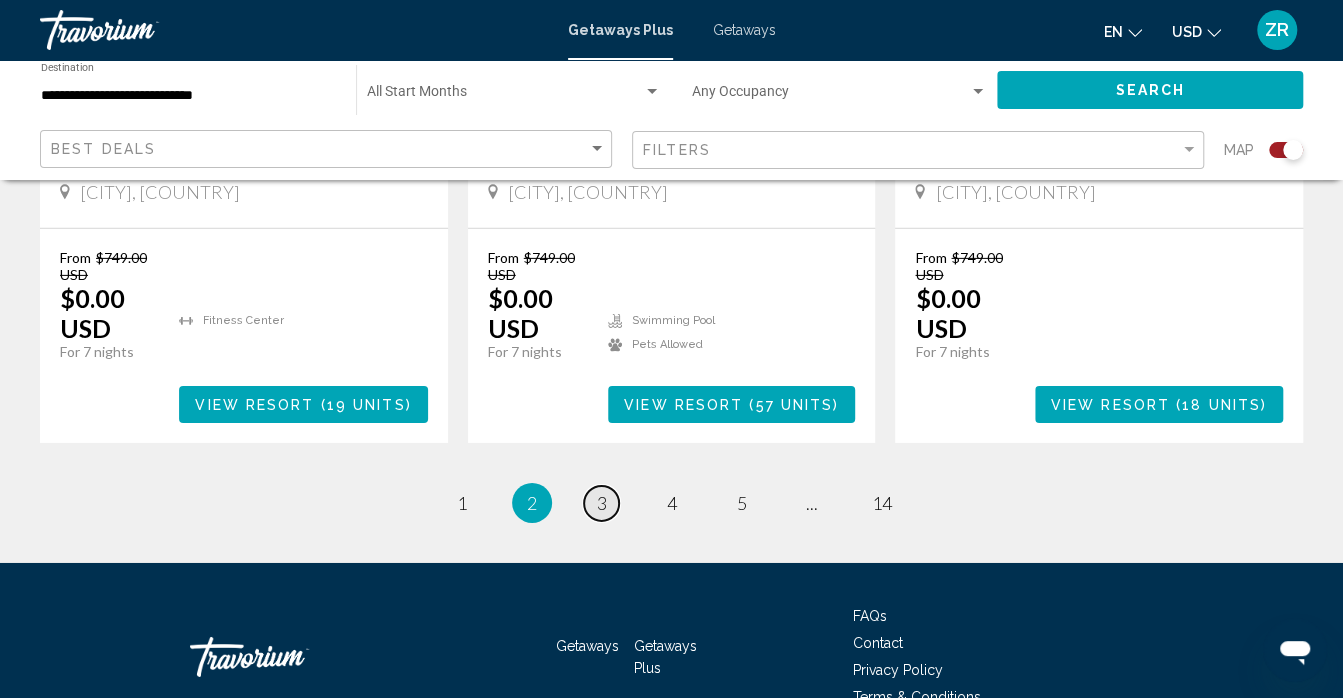 click on "3" at bounding box center (602, 503) 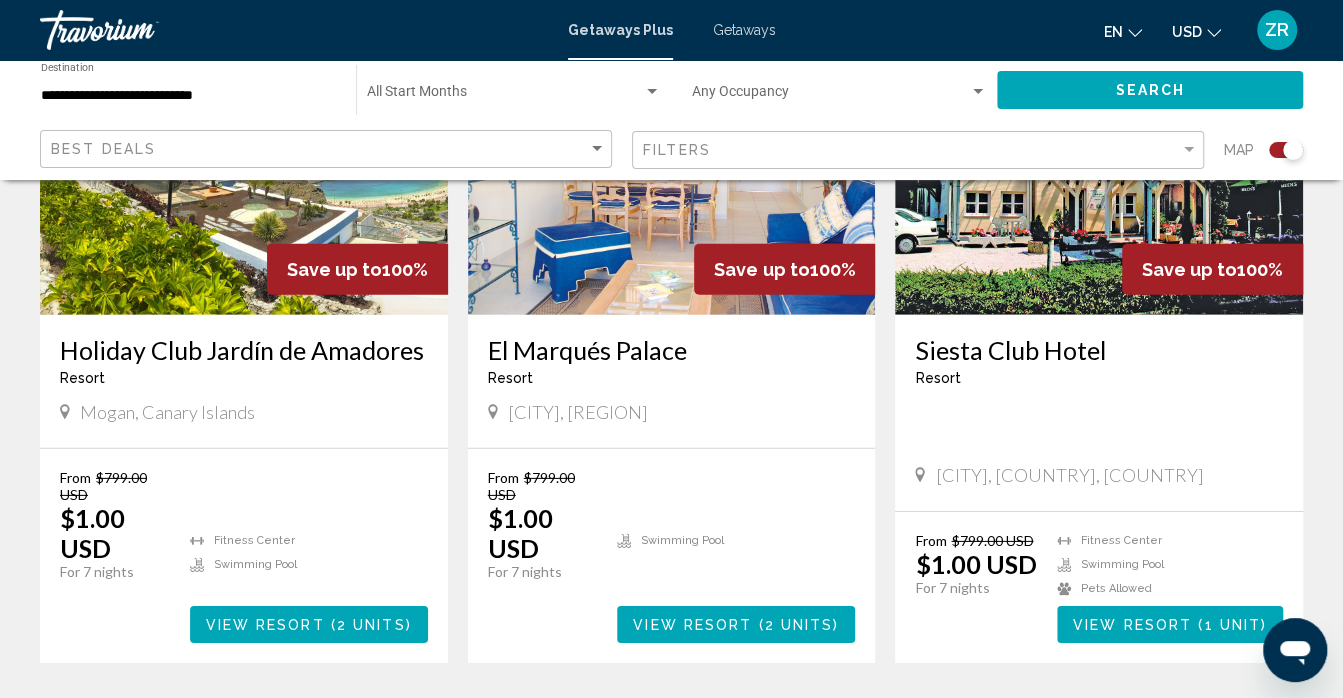 scroll, scrollTop: 3055, scrollLeft: 0, axis: vertical 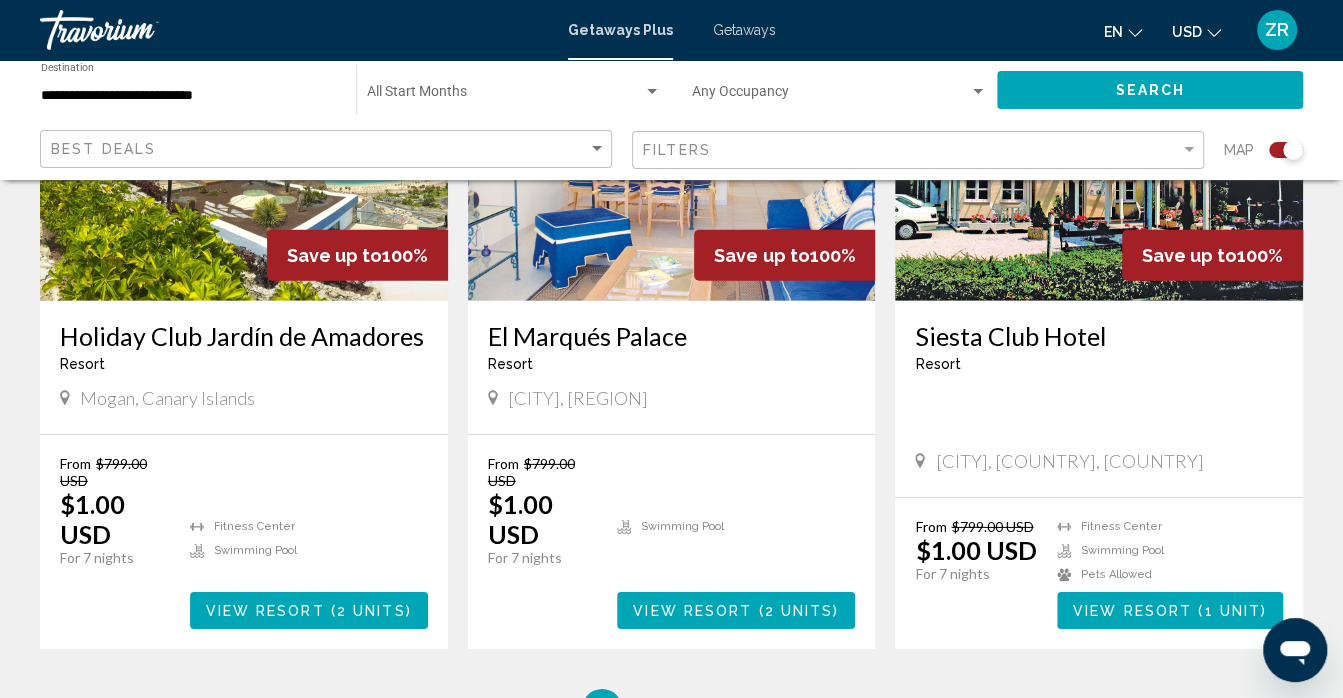 click on "From $799.00 USD $1.00 USD For 7 nights You save  $798.00 USD   temp  3.5
Swimming Pool View Resort    ( 2 units )" at bounding box center (672, 542) 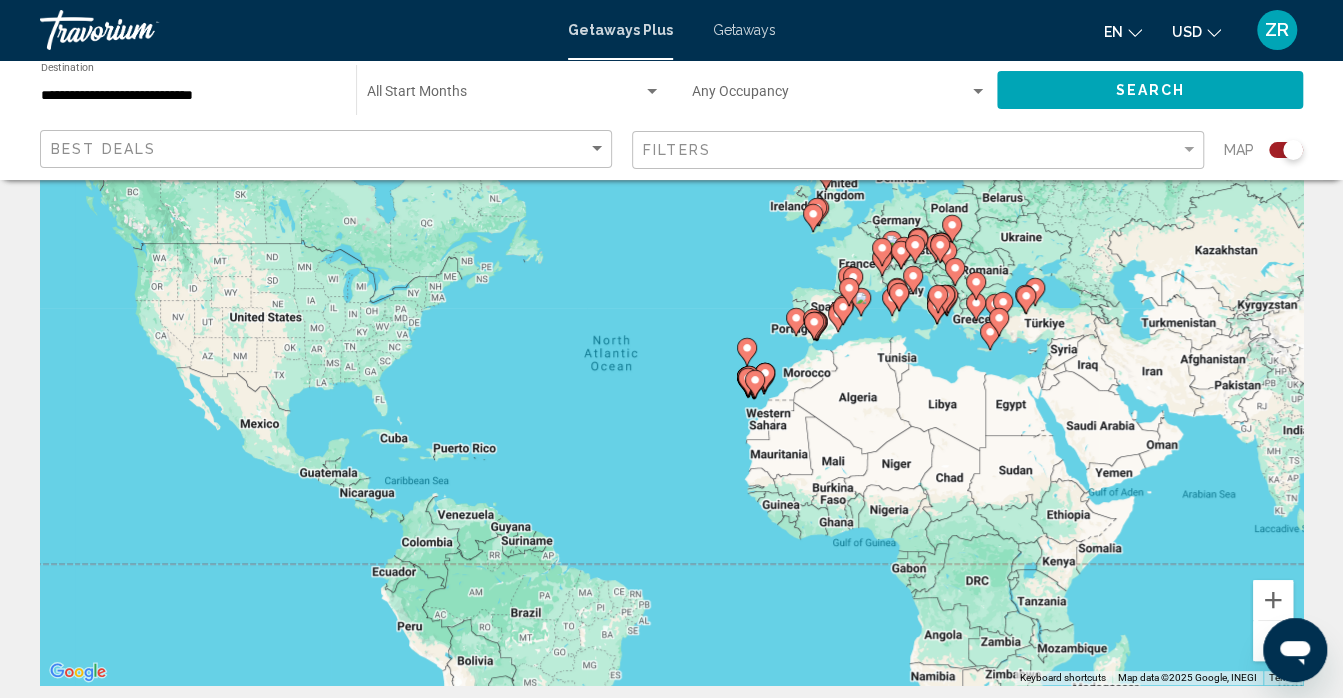 scroll, scrollTop: 0, scrollLeft: 0, axis: both 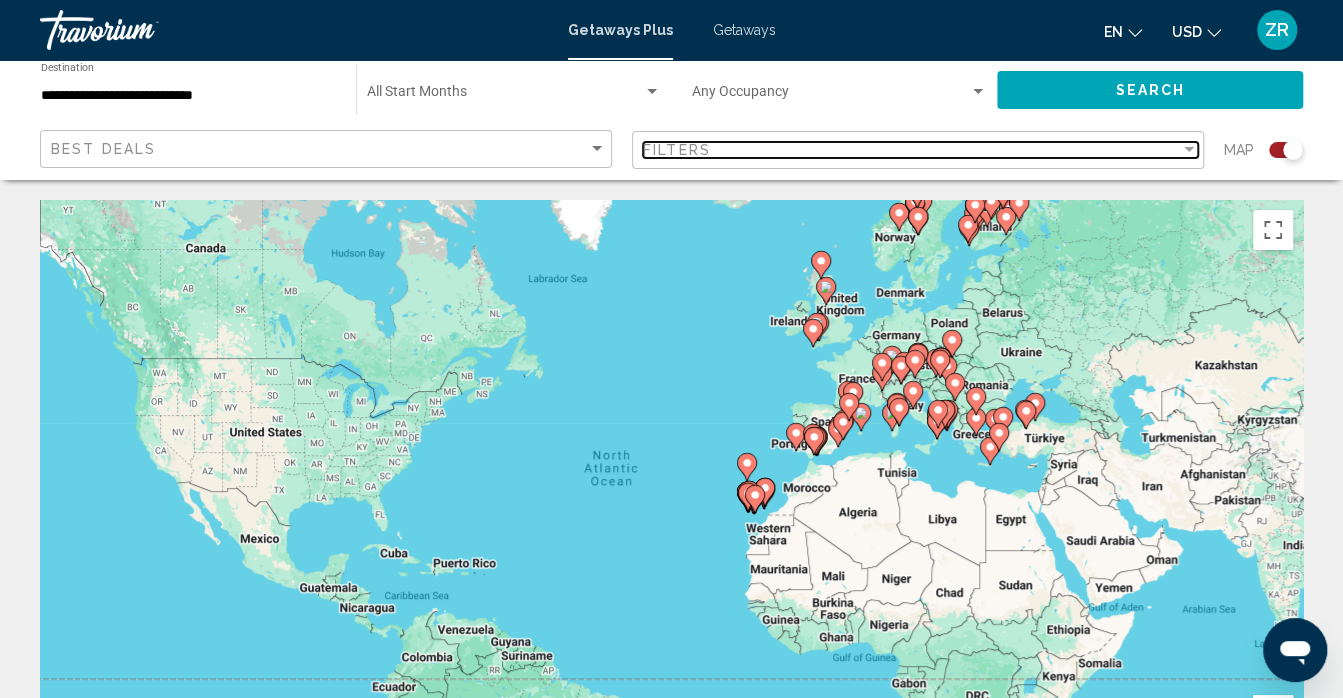 click at bounding box center (1189, 150) 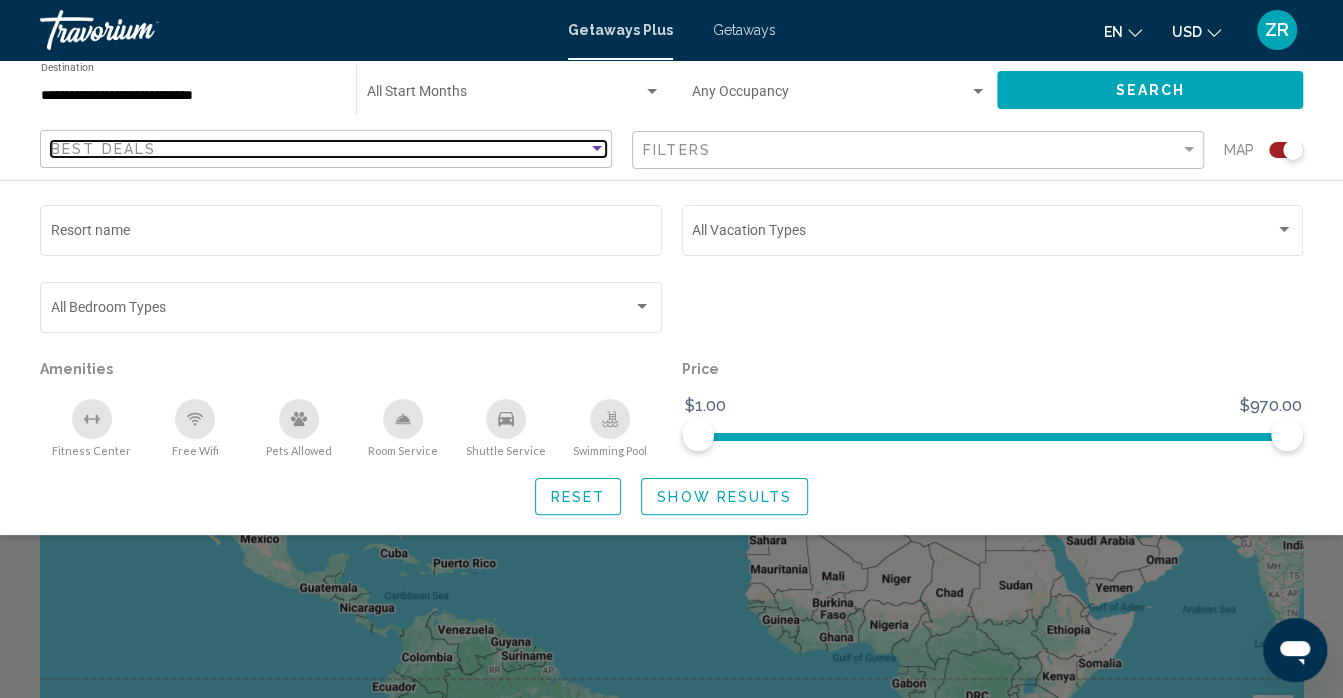 click at bounding box center (597, 148) 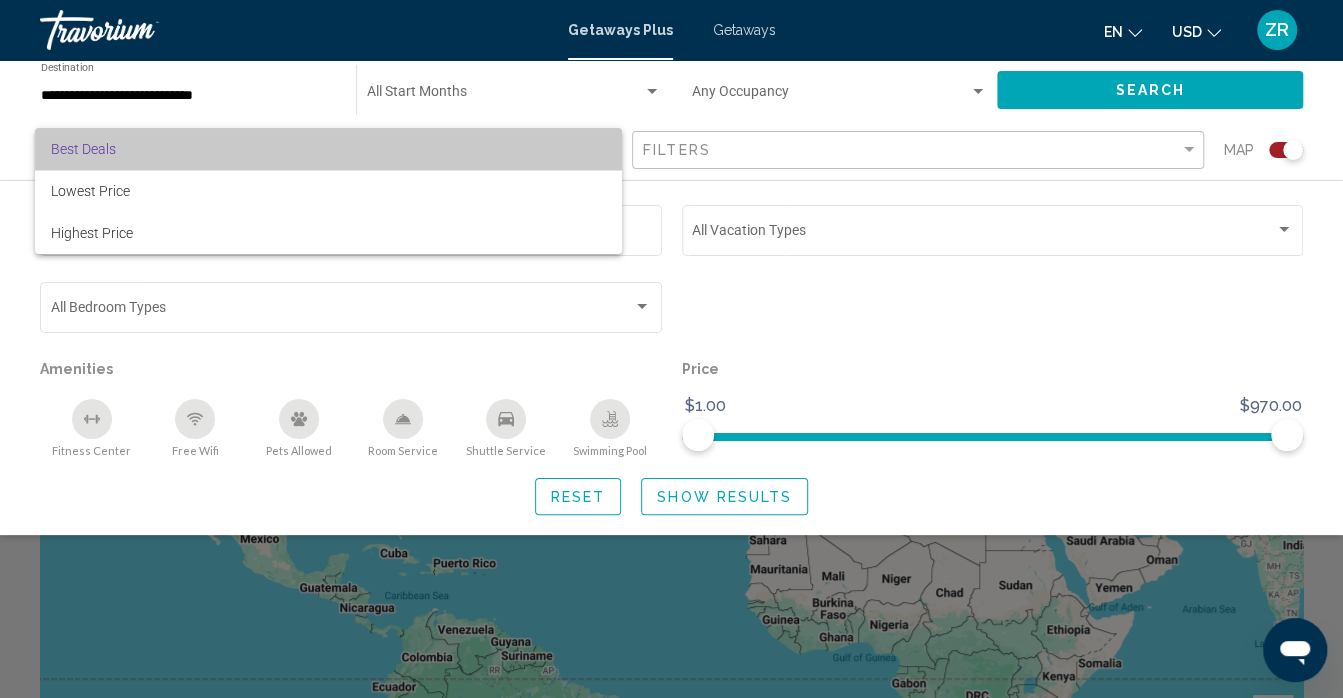 click on "Best Deals" at bounding box center [328, 149] 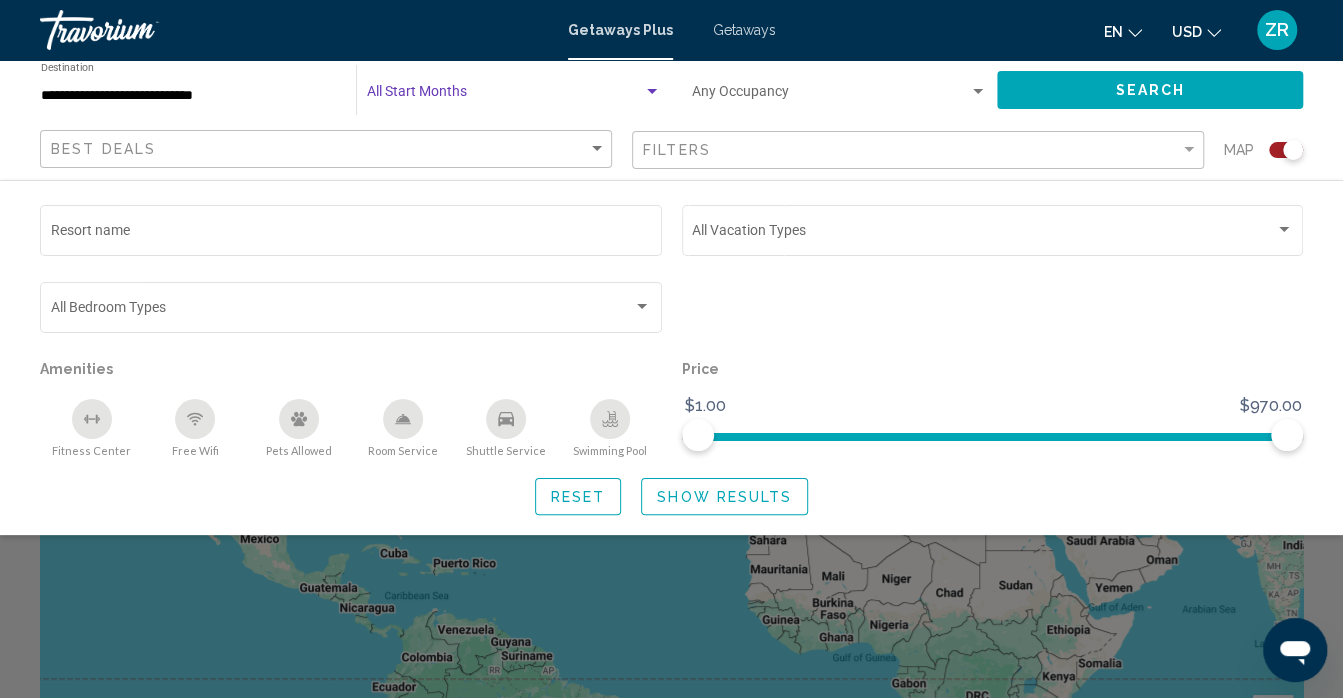 click at bounding box center [652, 91] 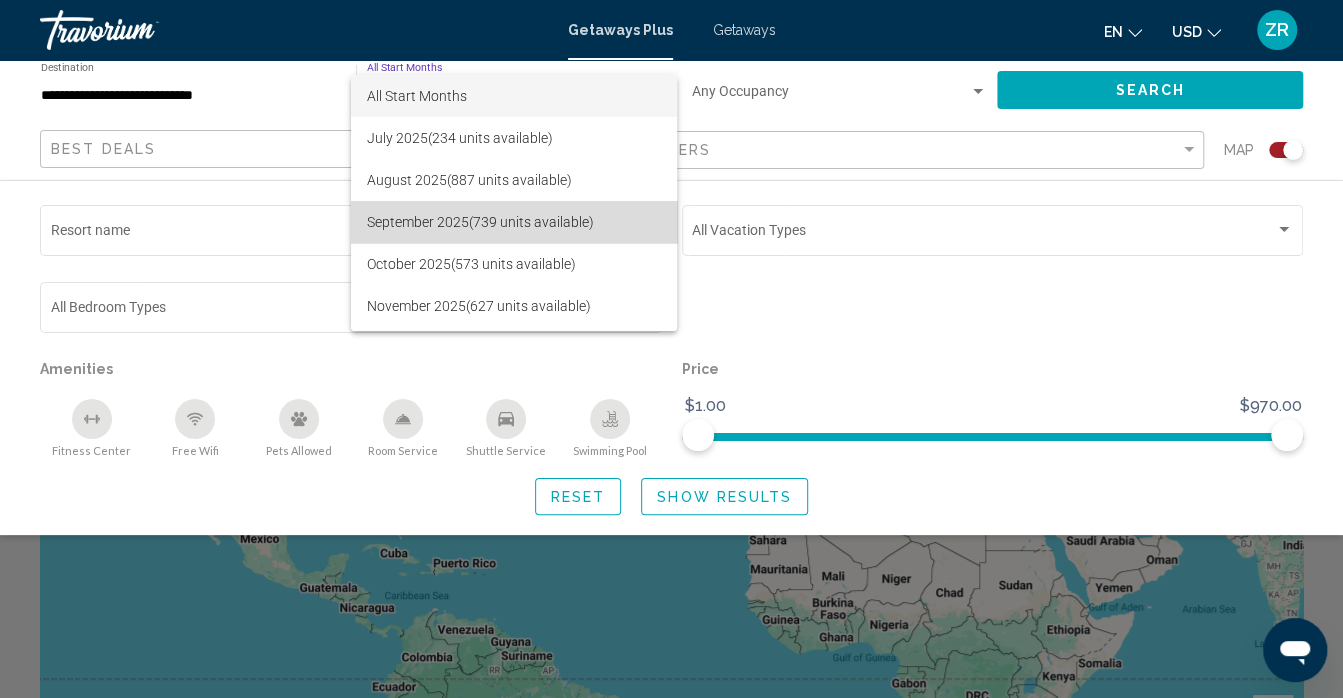 click on "September 2025  (739 units available)" at bounding box center [514, 222] 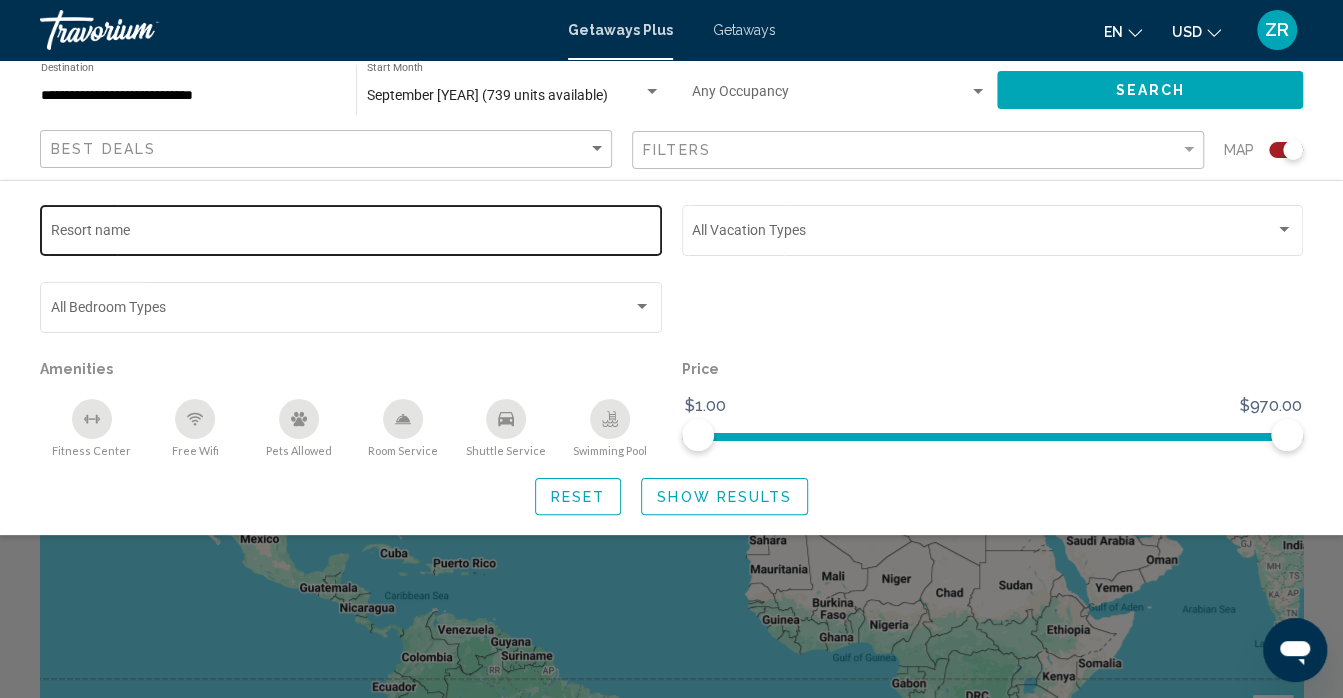 click on "Resort name" 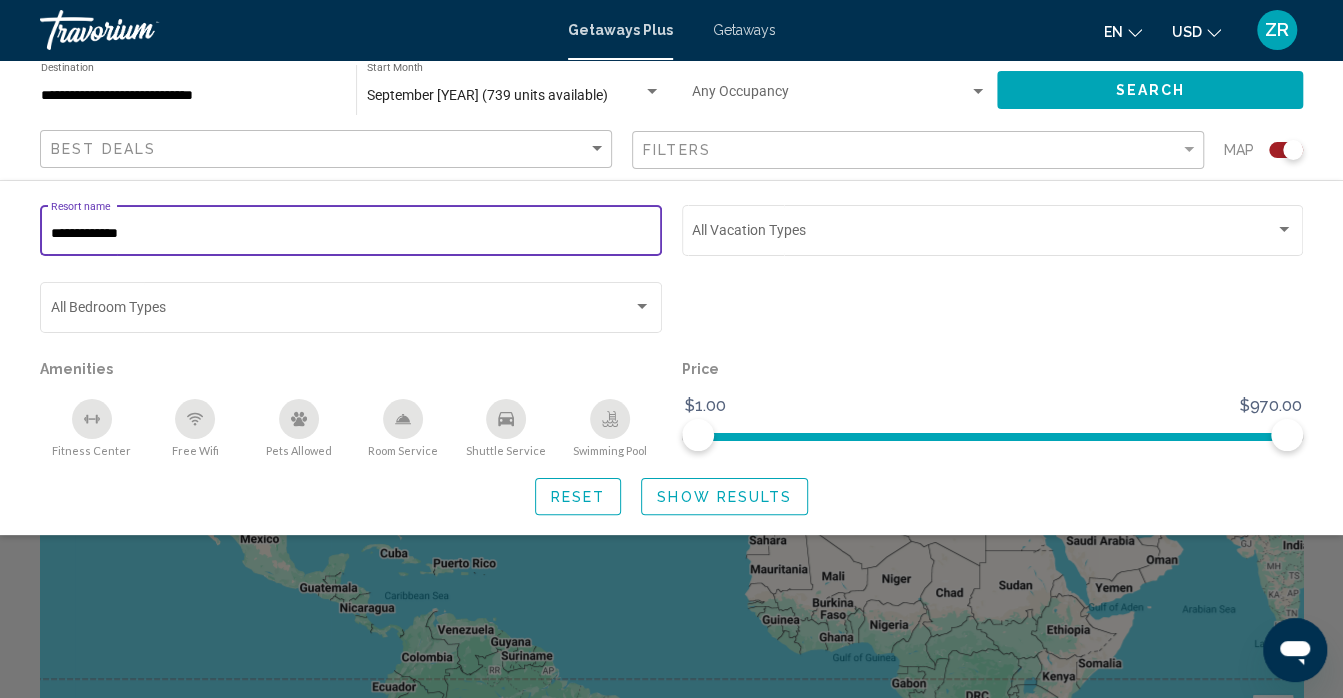 type on "**********" 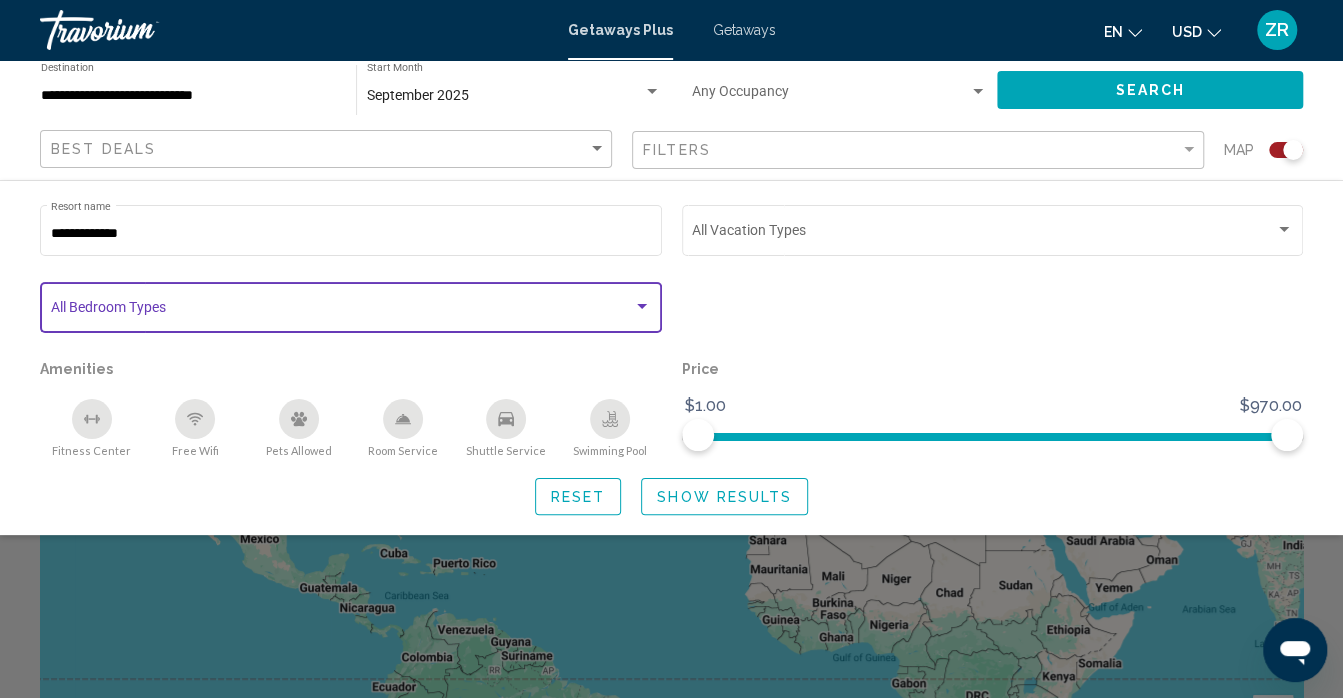 click at bounding box center (642, 306) 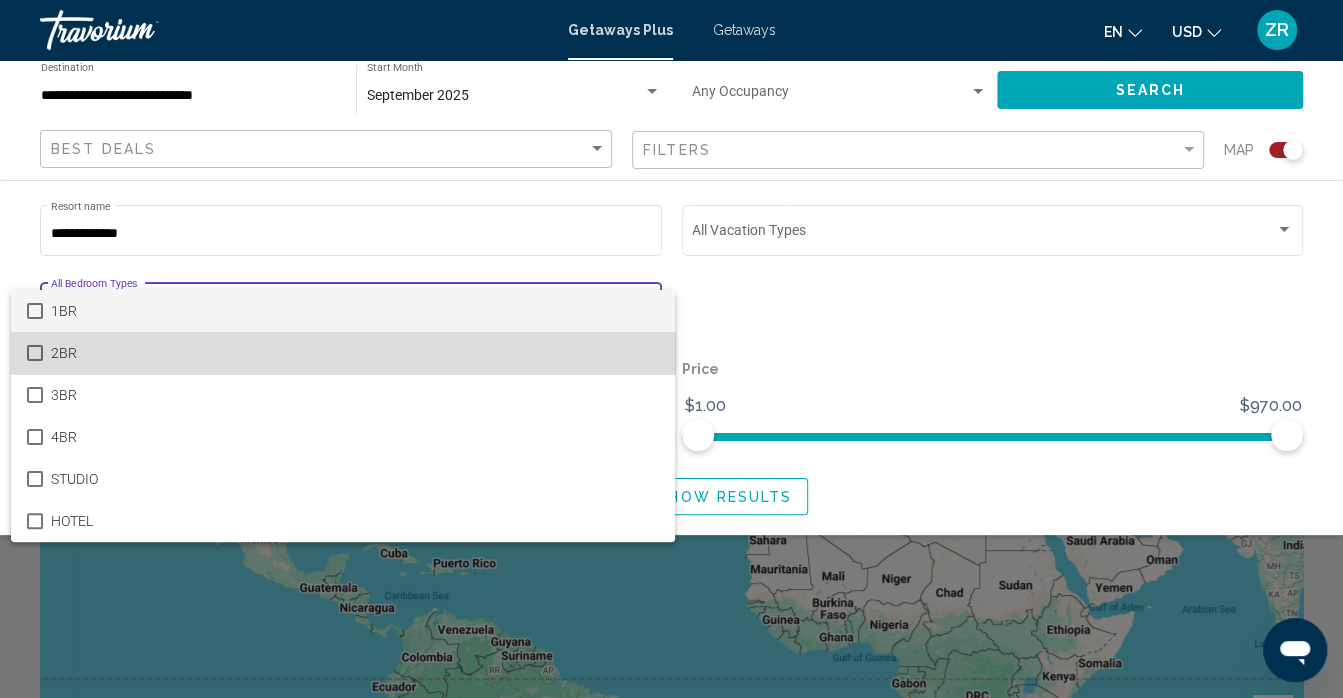 click on "2BR" at bounding box center [355, 353] 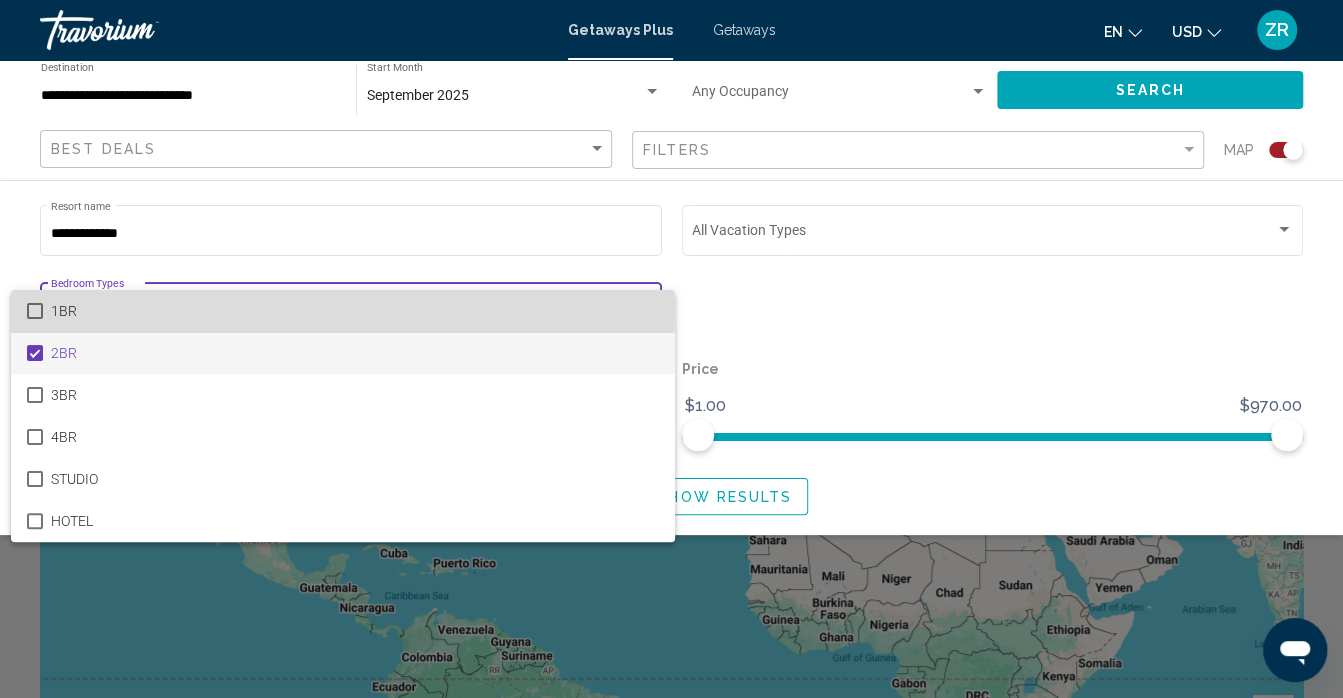 click at bounding box center [35, 311] 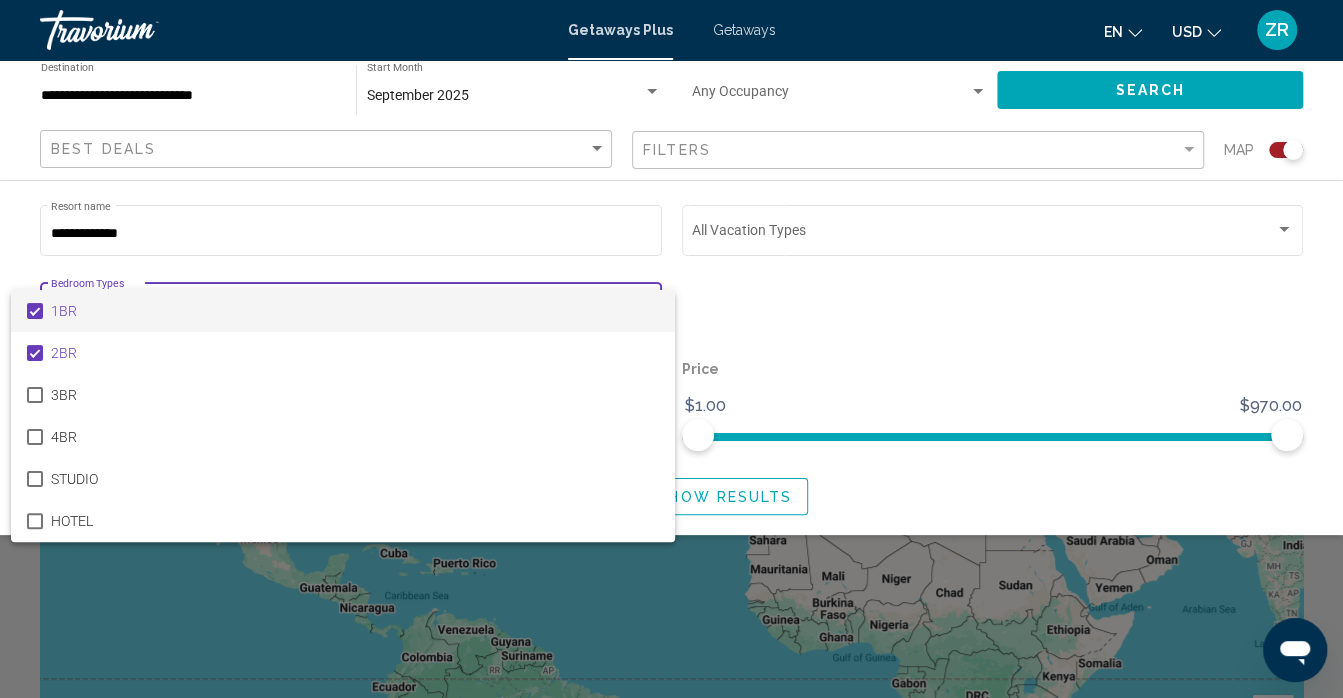 click at bounding box center [671, 349] 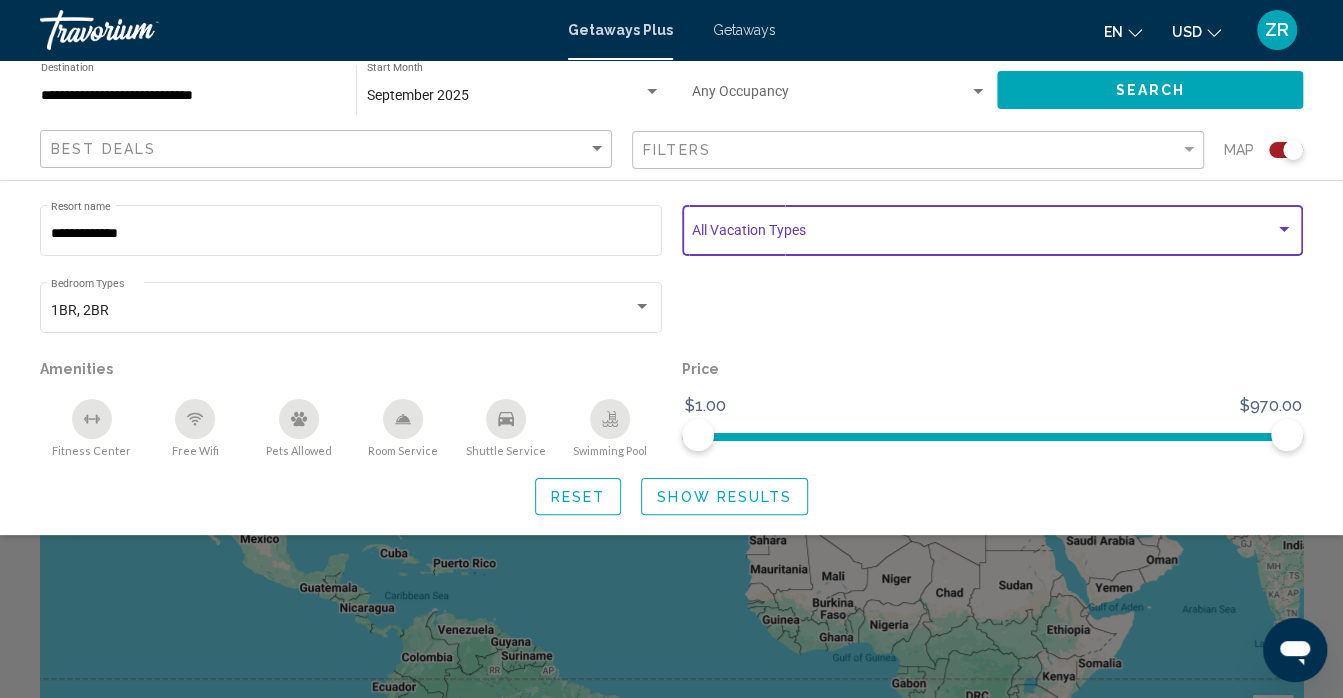 click at bounding box center [1284, 230] 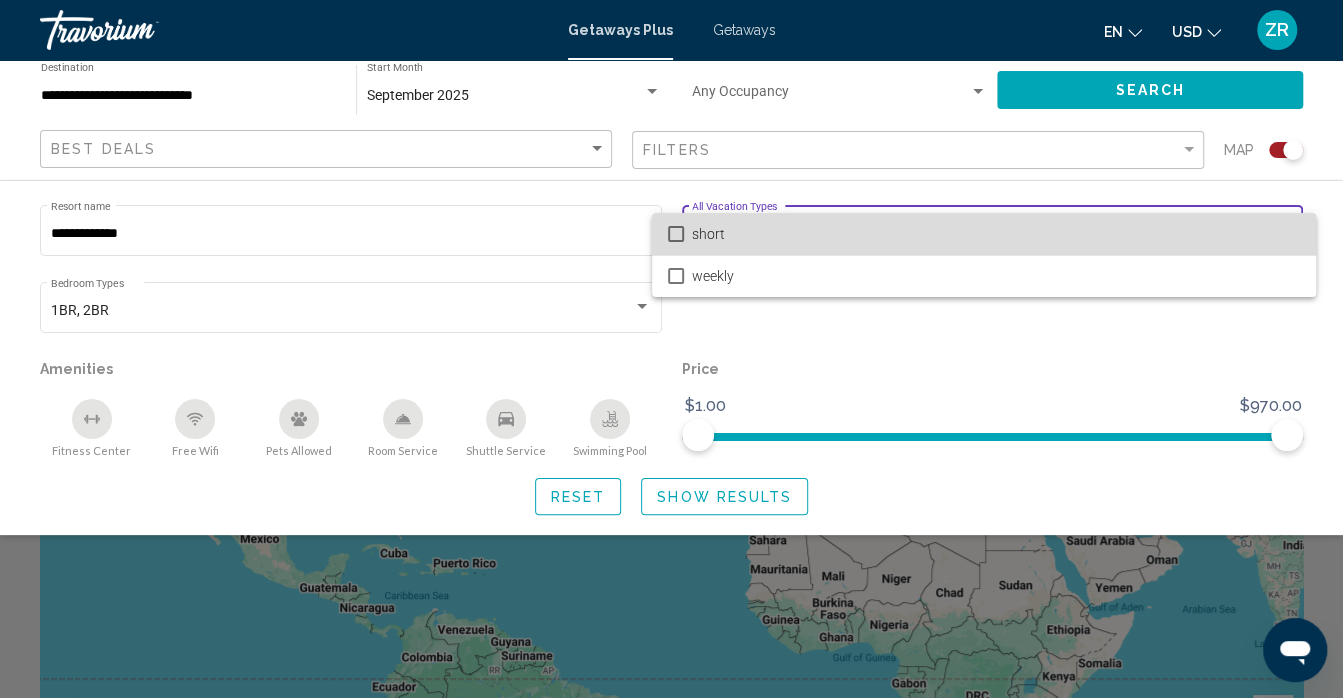 click on "short" at bounding box center [996, 234] 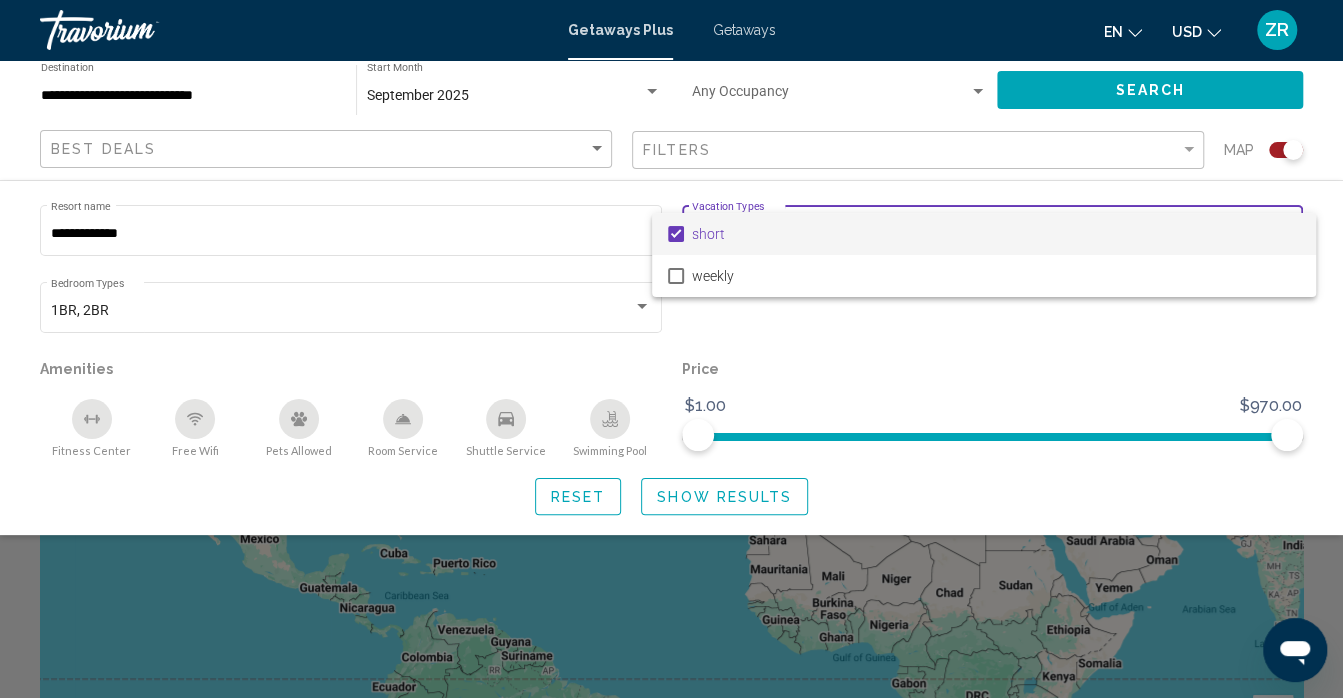 click at bounding box center (671, 349) 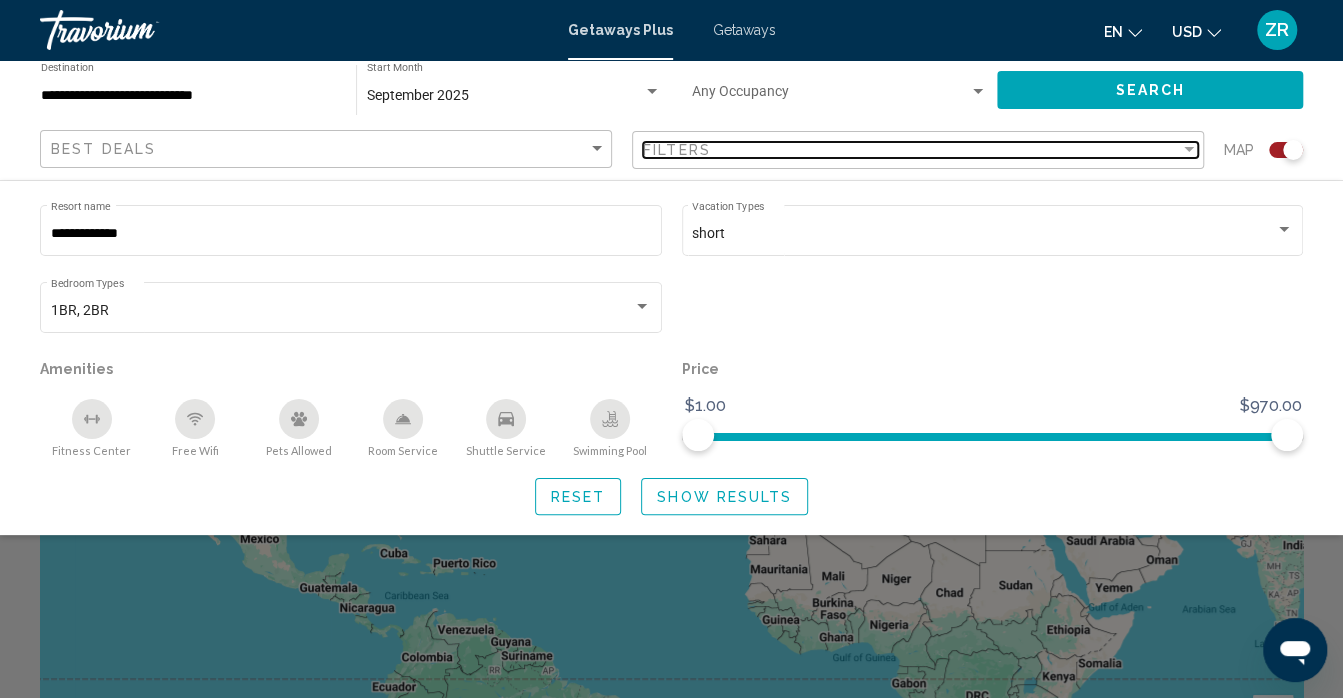 click at bounding box center [1189, 150] 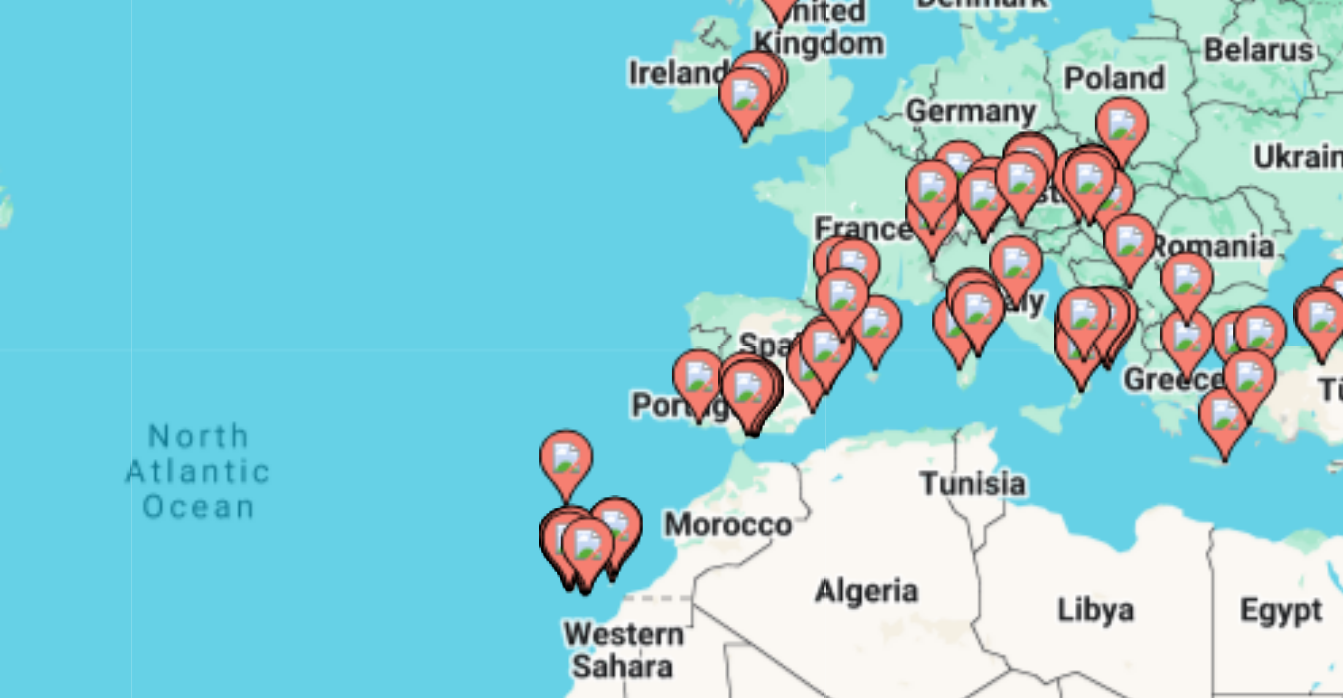 scroll, scrollTop: 9, scrollLeft: 0, axis: vertical 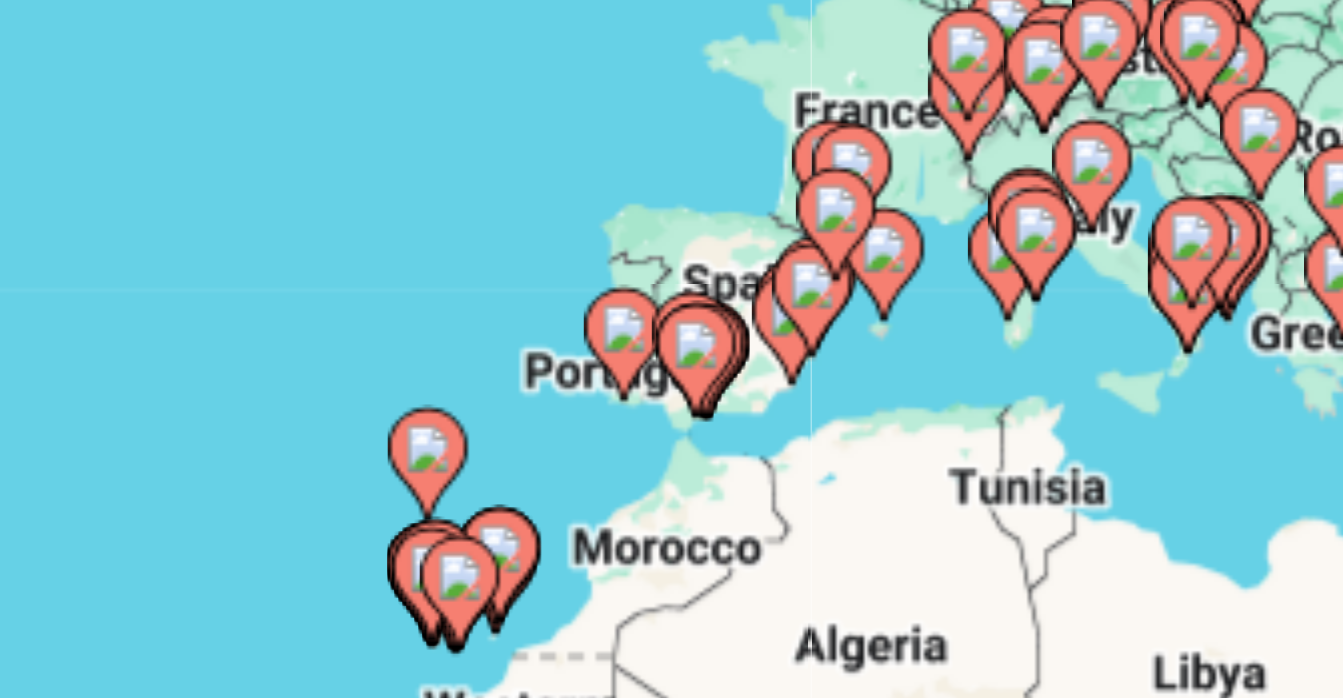 click on "To navigate, press the arrow keys. To activate drag with keyboard, press Alt + Enter. Once in keyboard drag state, use the arrow keys to move the marker. To complete the drag, press the Enter key. To cancel, press Escape." at bounding box center (671, 491) 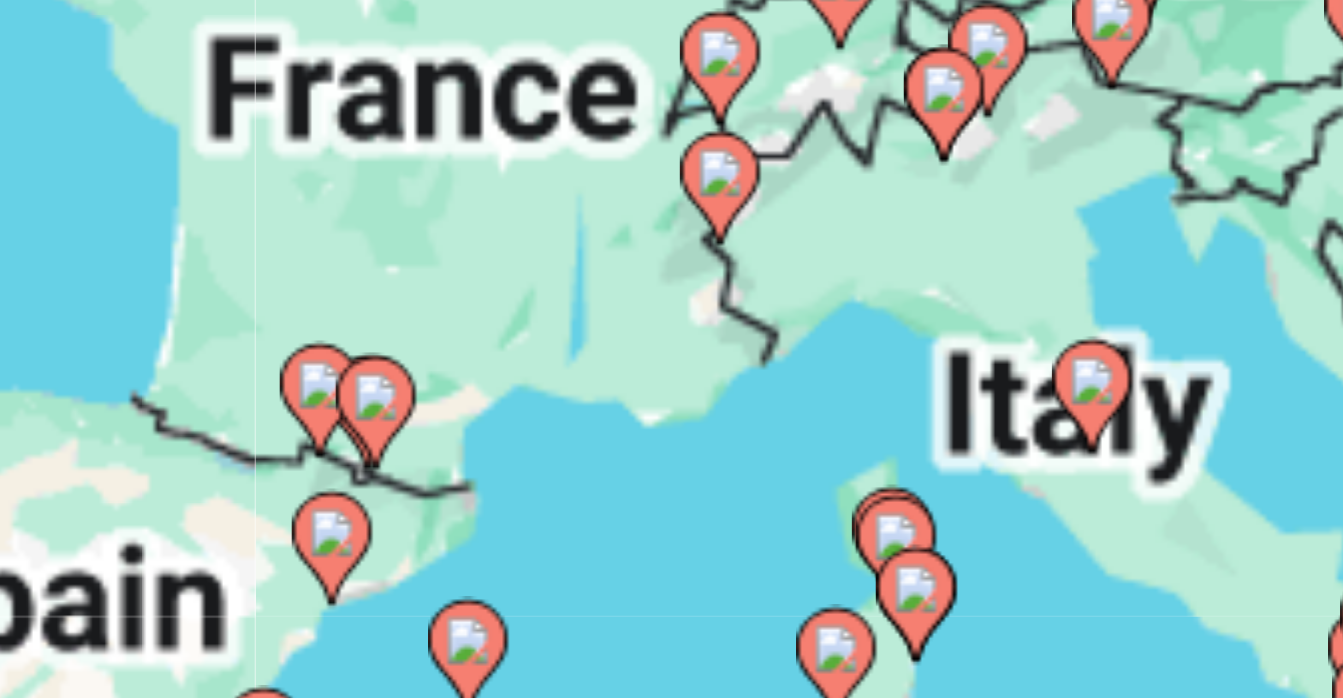 click on "To navigate, press the arrow keys. To activate drag with keyboard, press Alt + Enter. Once in keyboard drag state, use the arrow keys to move the marker. To complete the drag, press the Enter key. To cancel, press Escape." at bounding box center (671, 491) 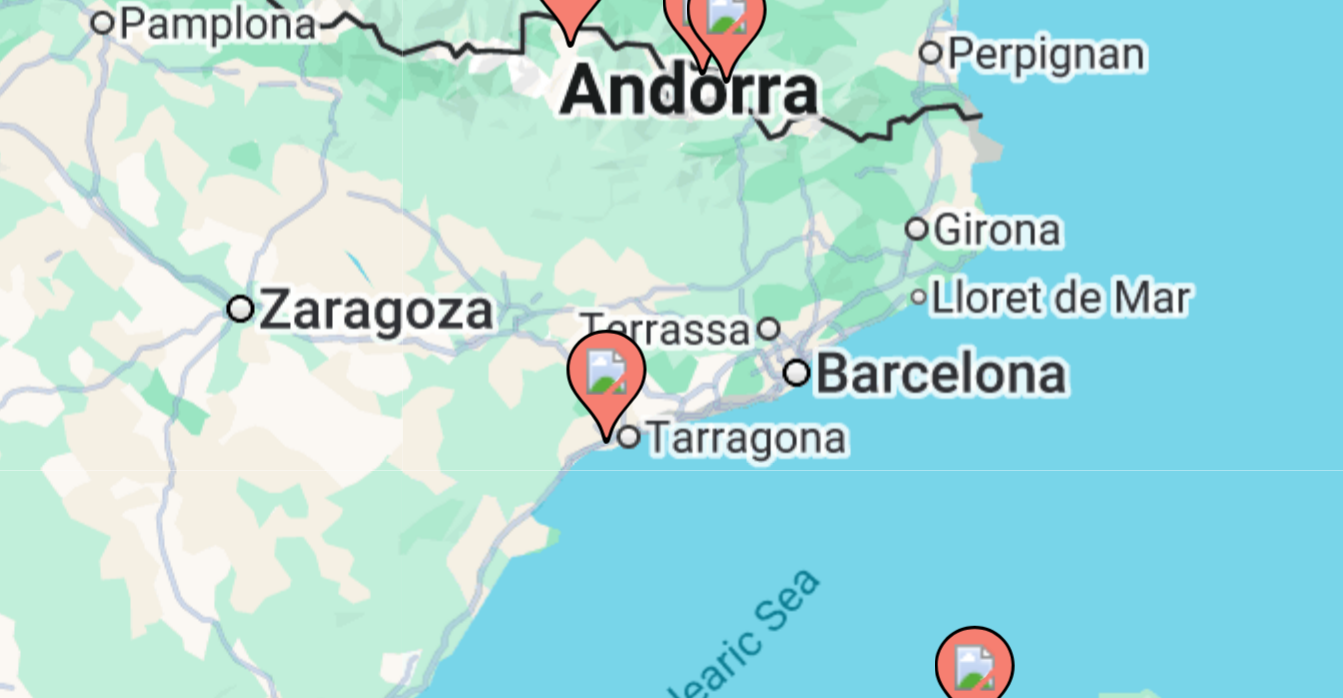 scroll, scrollTop: 153, scrollLeft: 0, axis: vertical 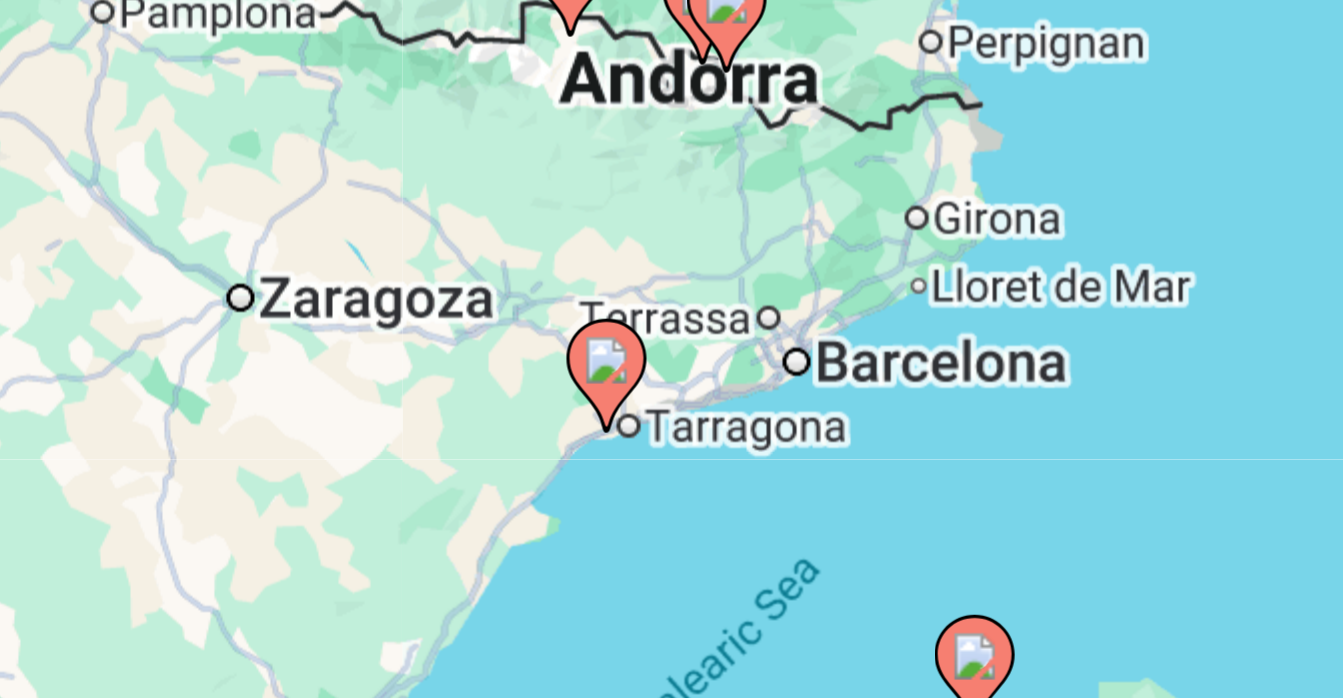 click 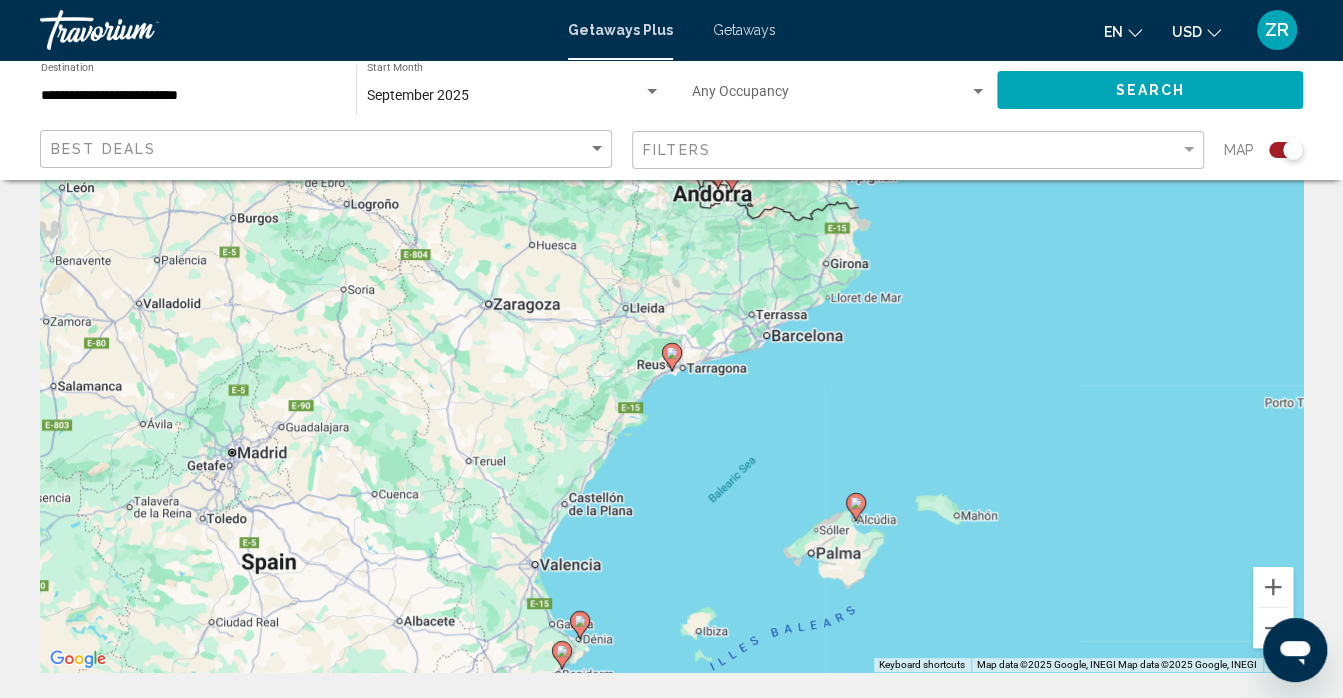 scroll, scrollTop: 136, scrollLeft: 0, axis: vertical 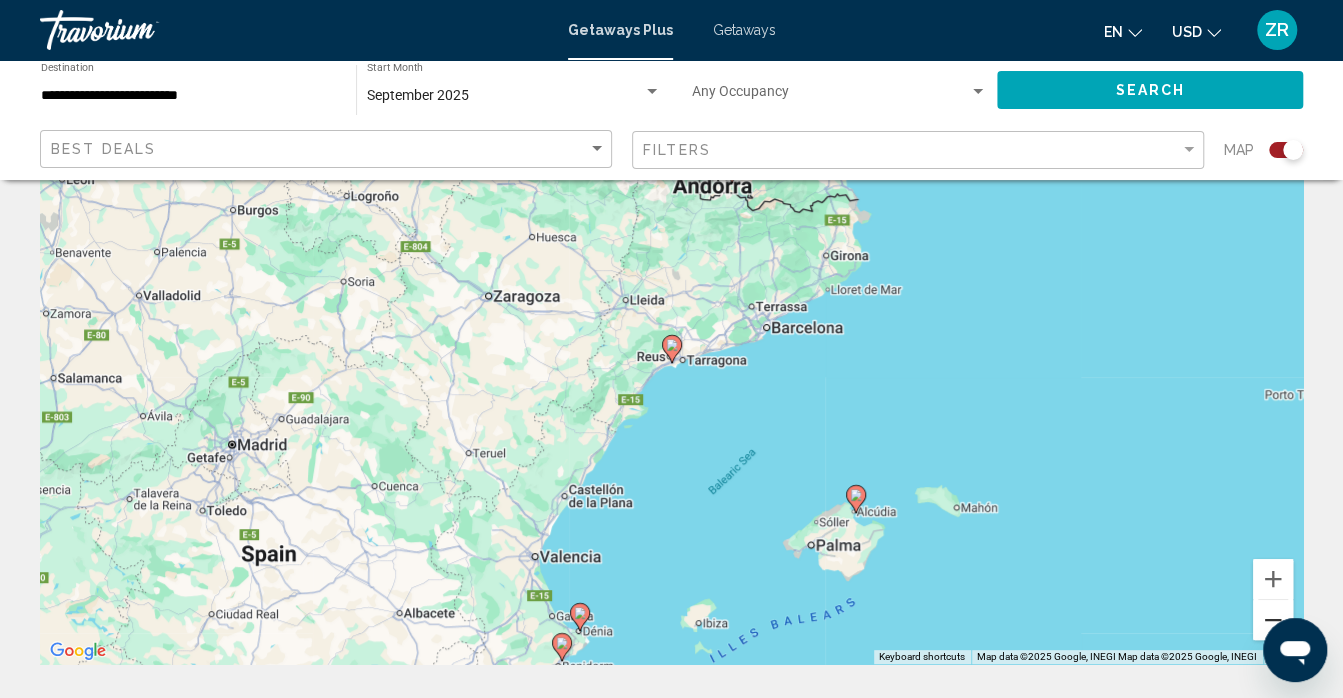click at bounding box center [1273, 620] 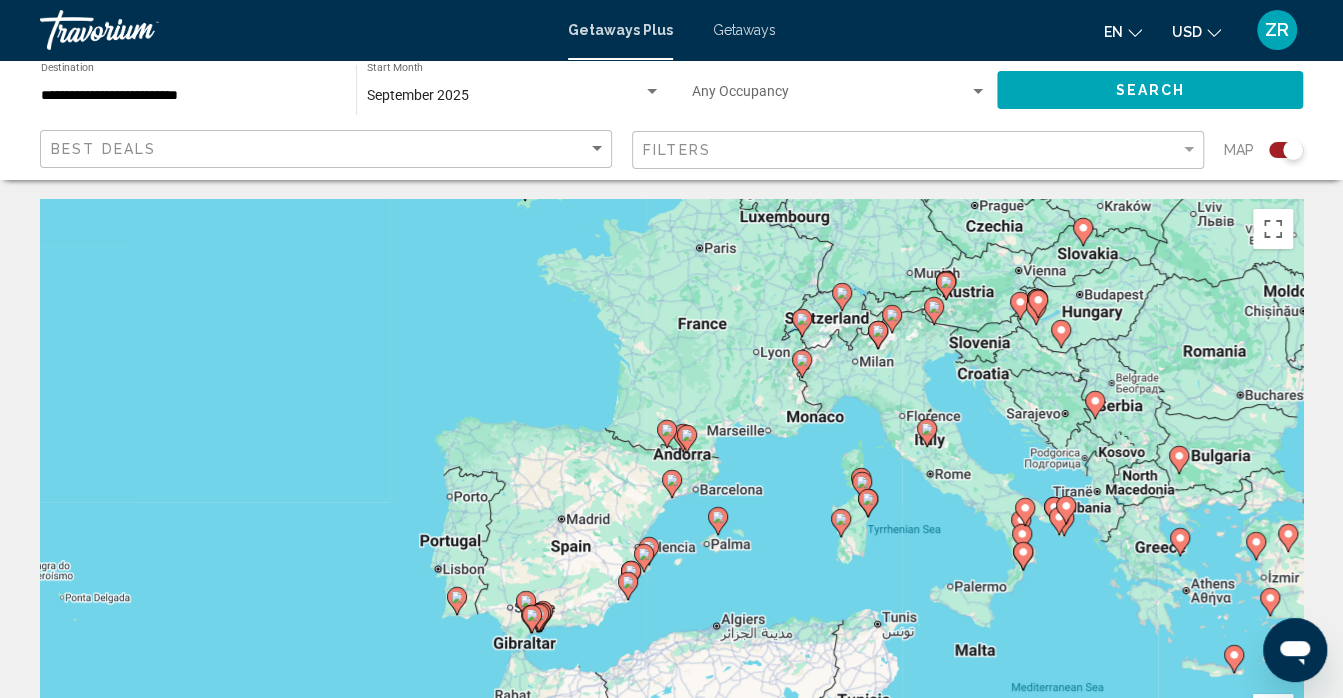 scroll, scrollTop: 0, scrollLeft: 0, axis: both 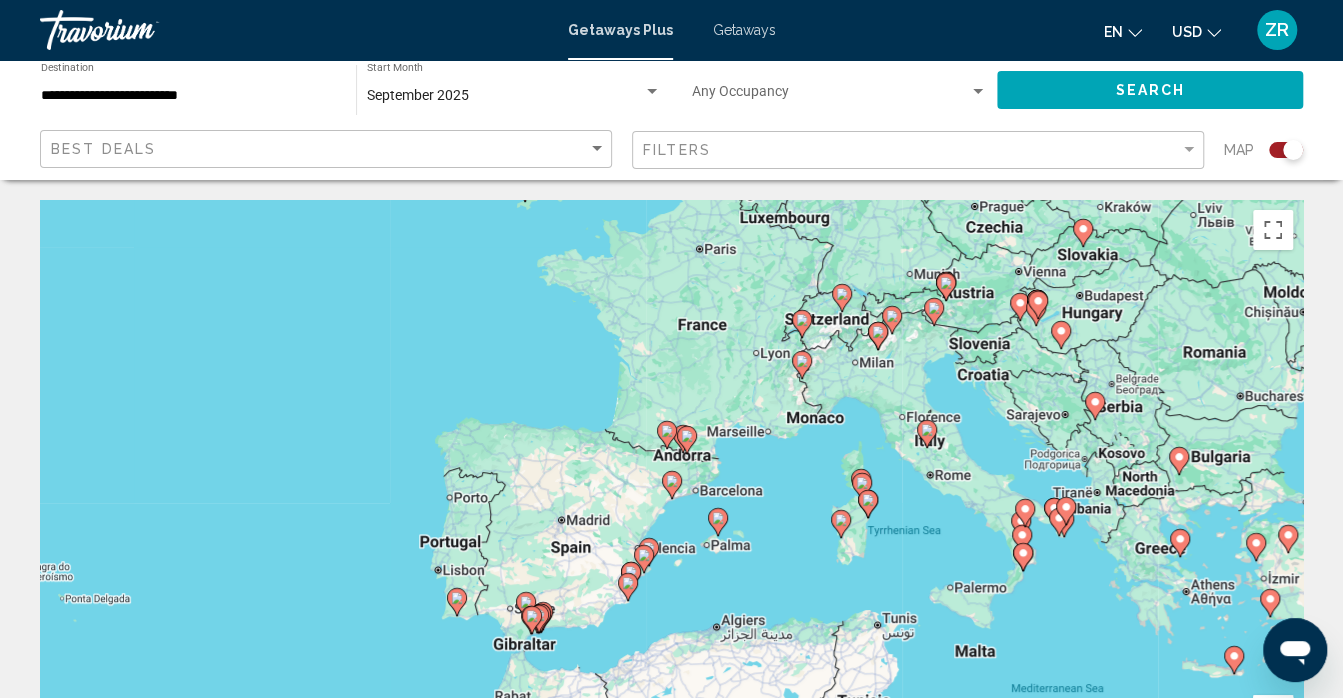 click at bounding box center [802, 365] 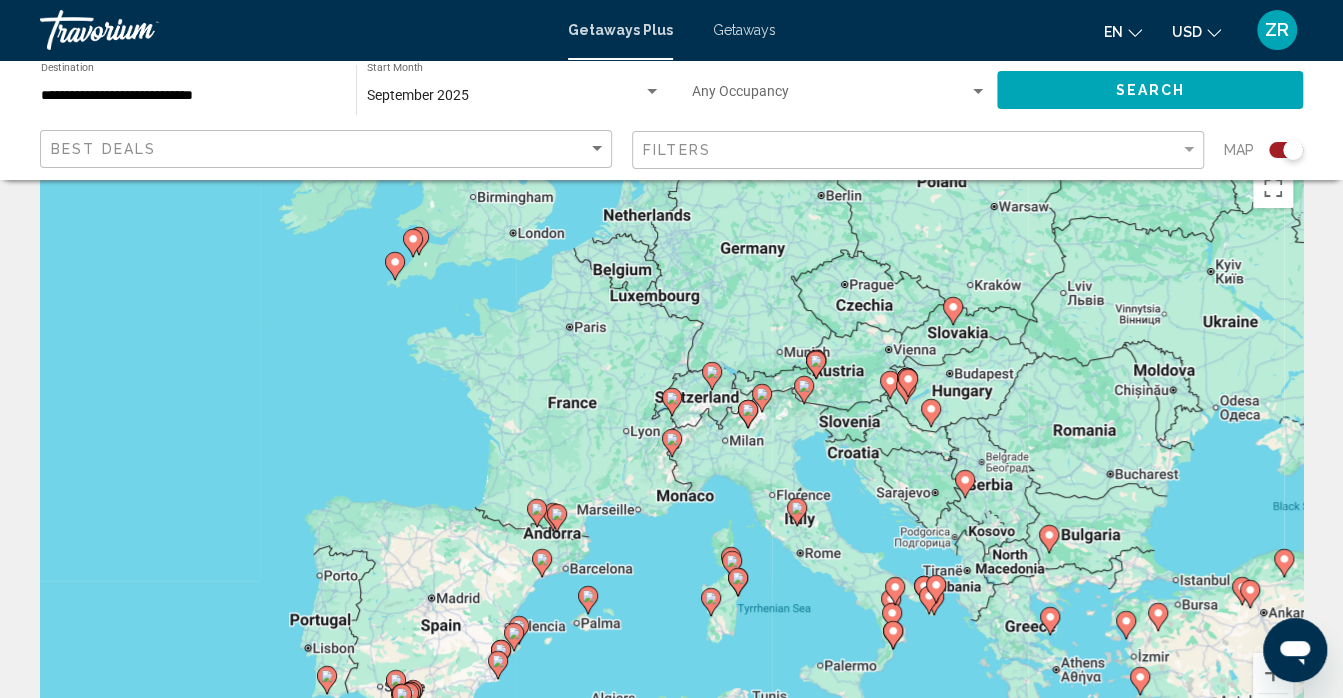 scroll, scrollTop: 43, scrollLeft: 0, axis: vertical 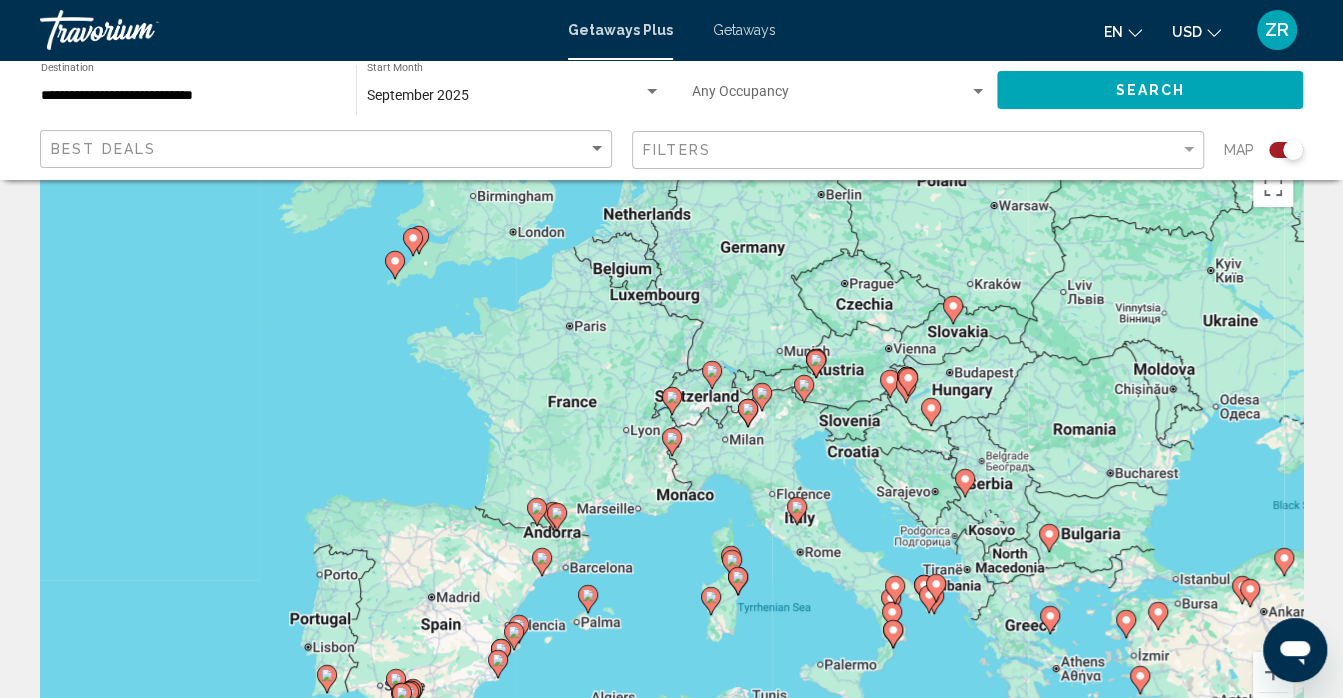 click 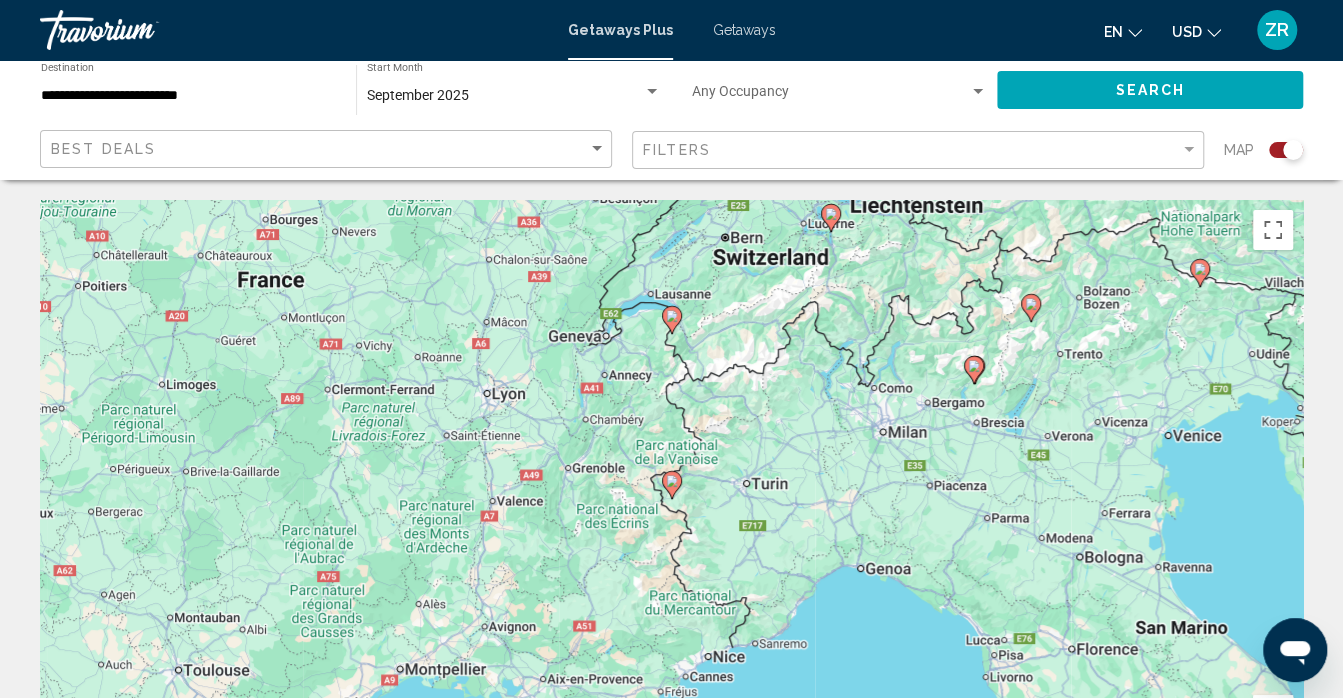scroll, scrollTop: 0, scrollLeft: 0, axis: both 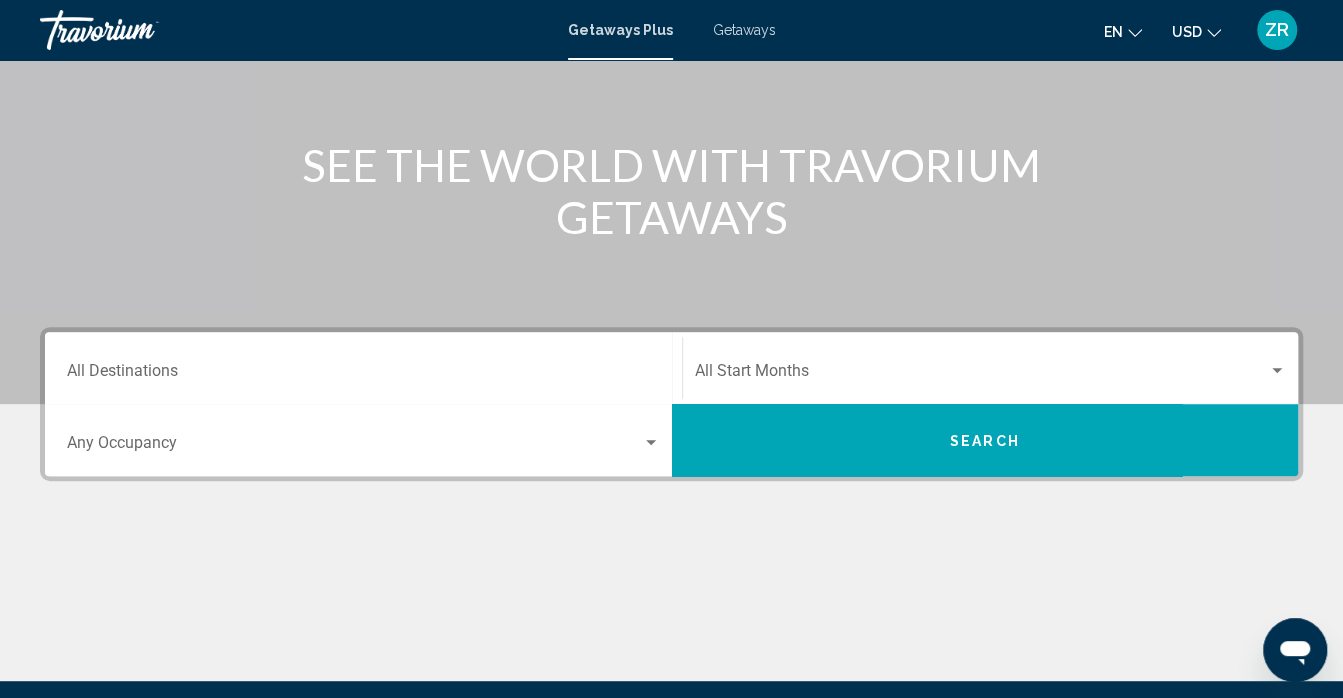 click on "Getaways" at bounding box center [744, 30] 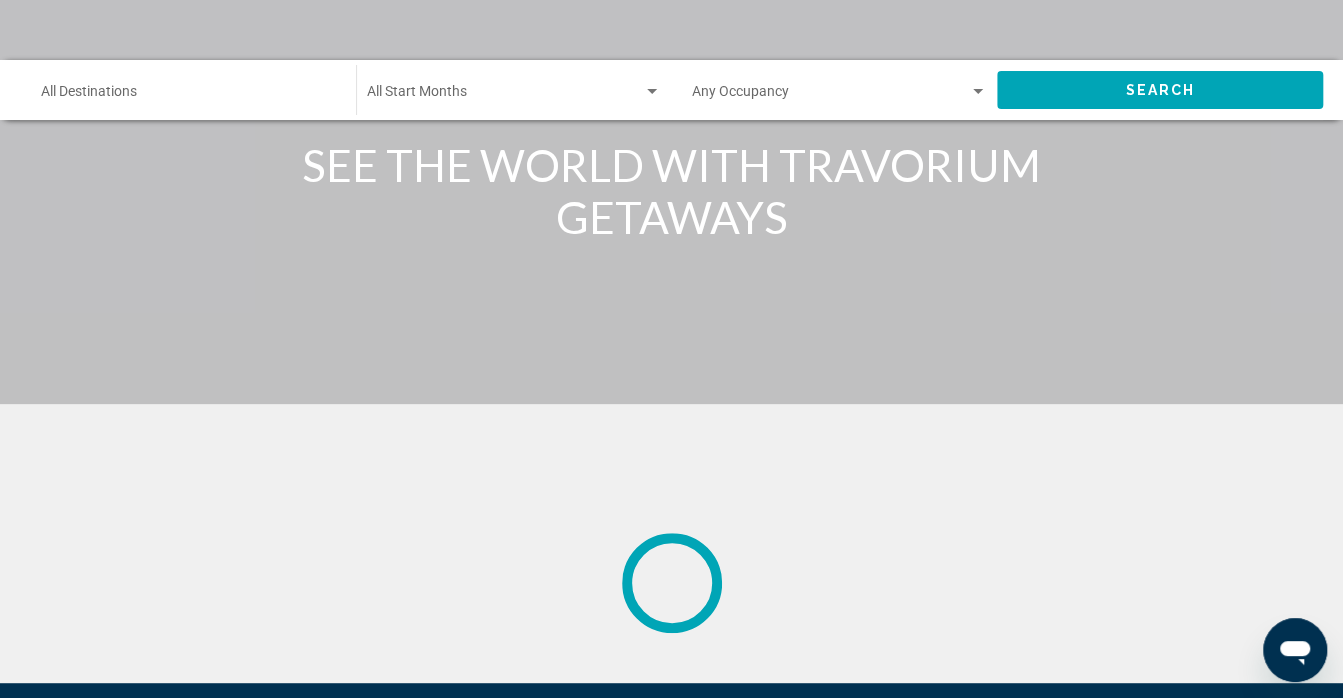 scroll, scrollTop: 0, scrollLeft: 0, axis: both 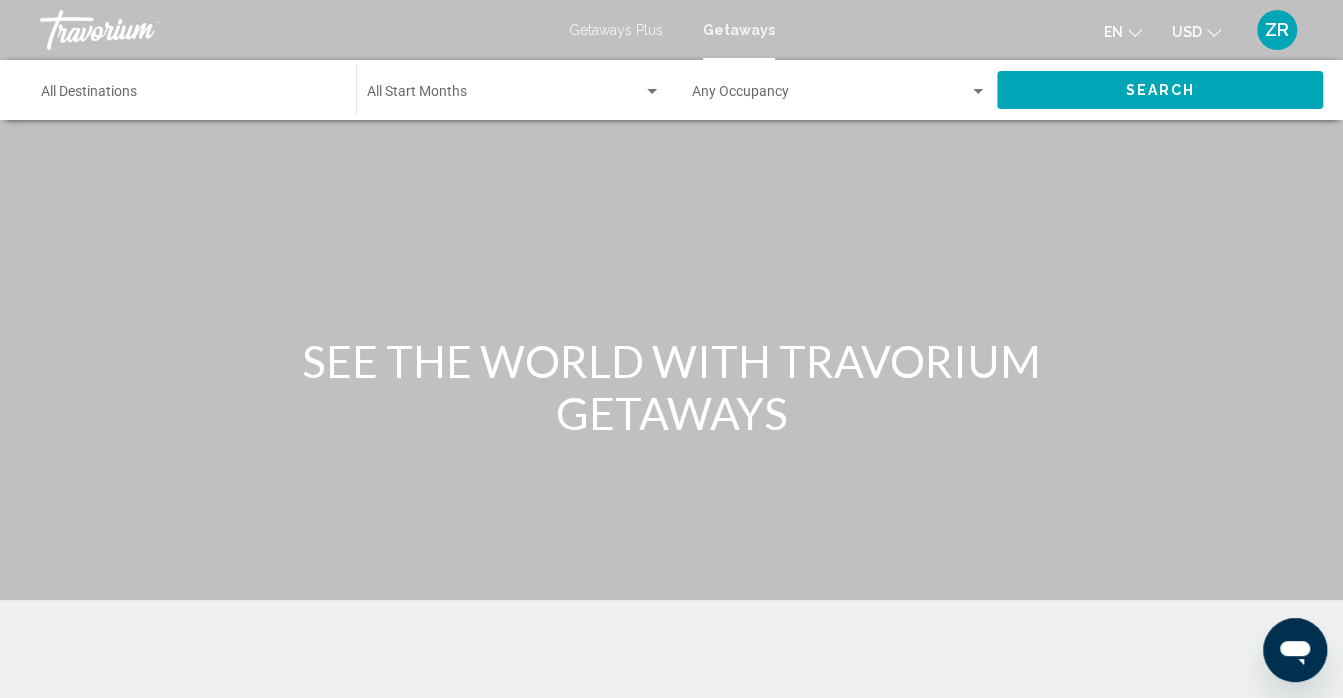 click on "Destination All Destinations" at bounding box center [188, 90] 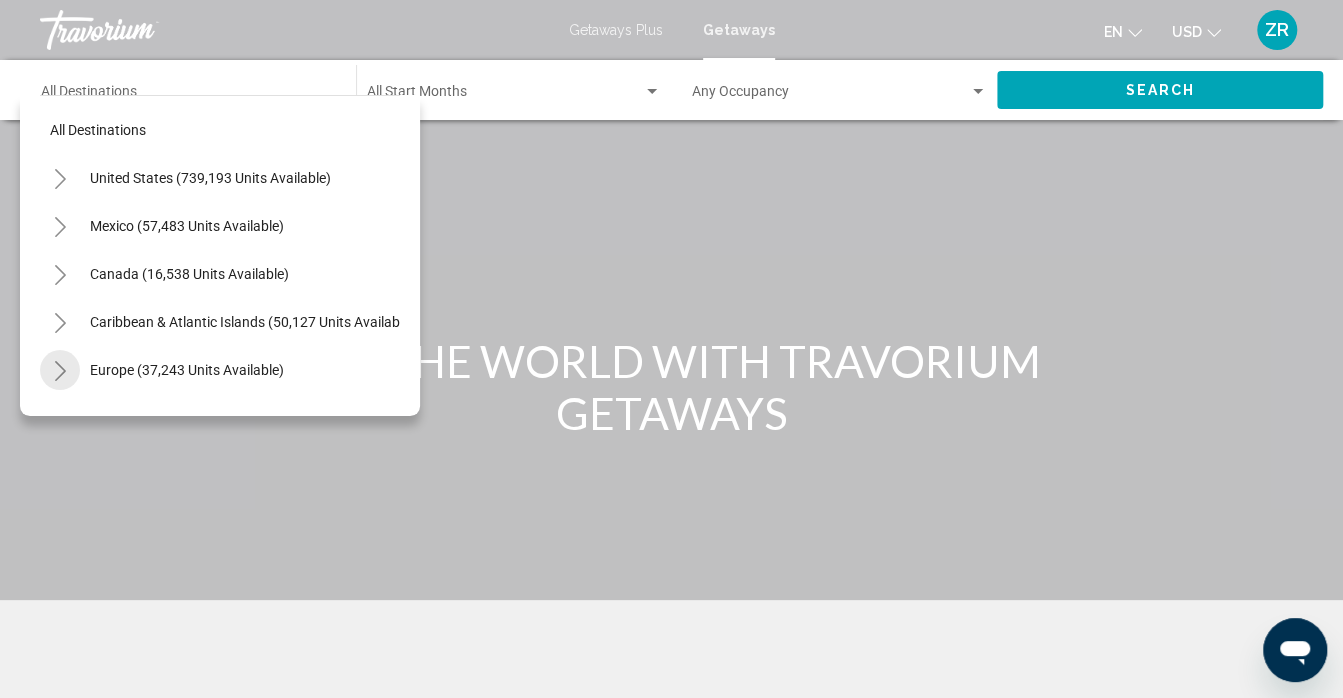 click 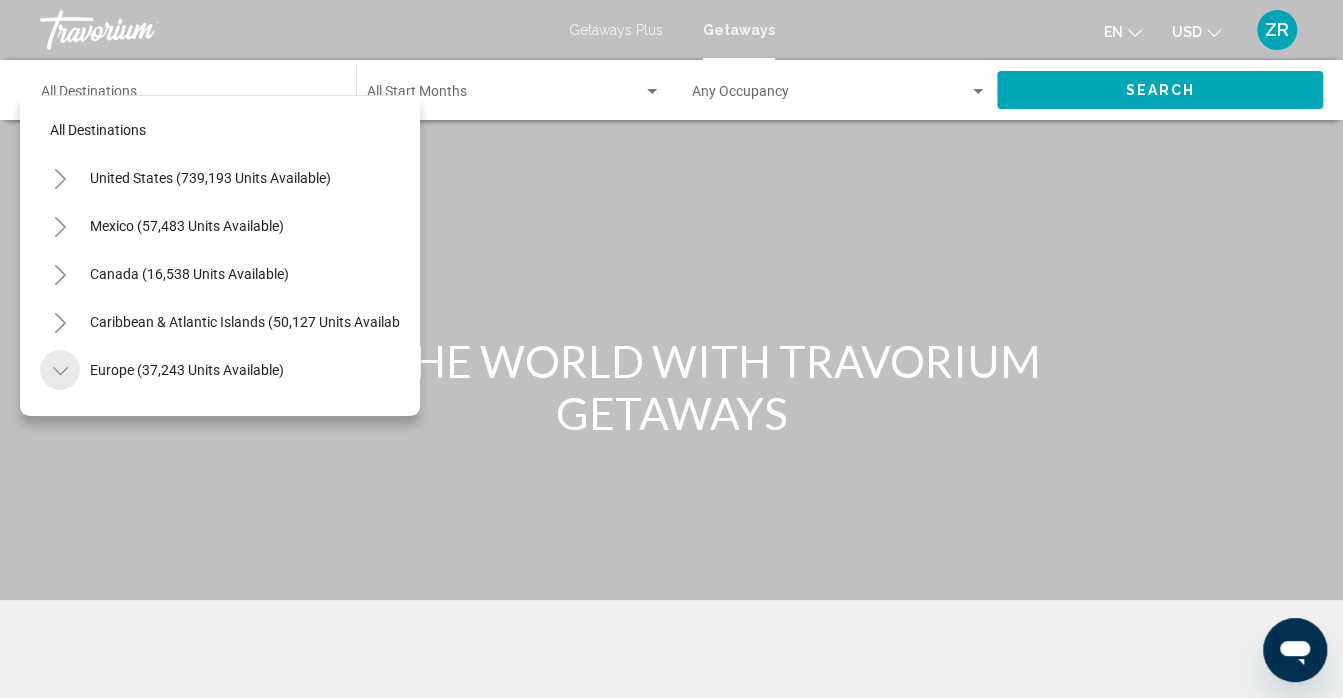 click 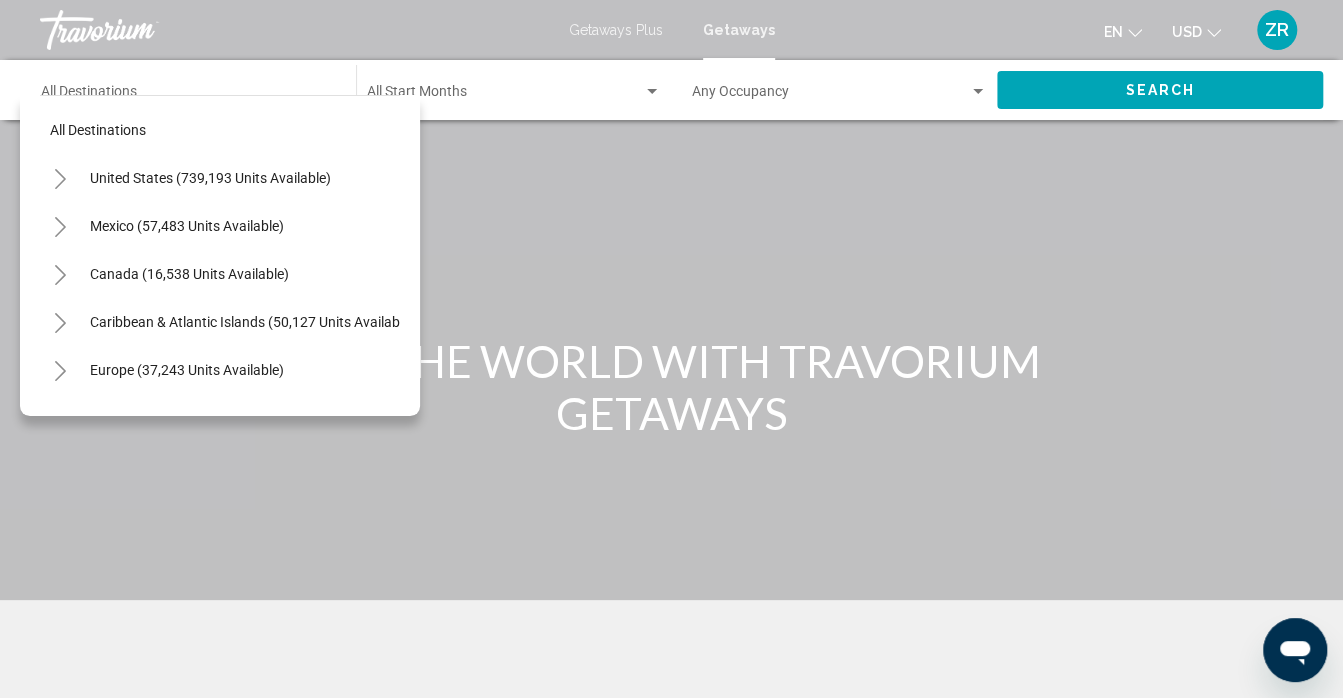 scroll, scrollTop: 40, scrollLeft: 0, axis: vertical 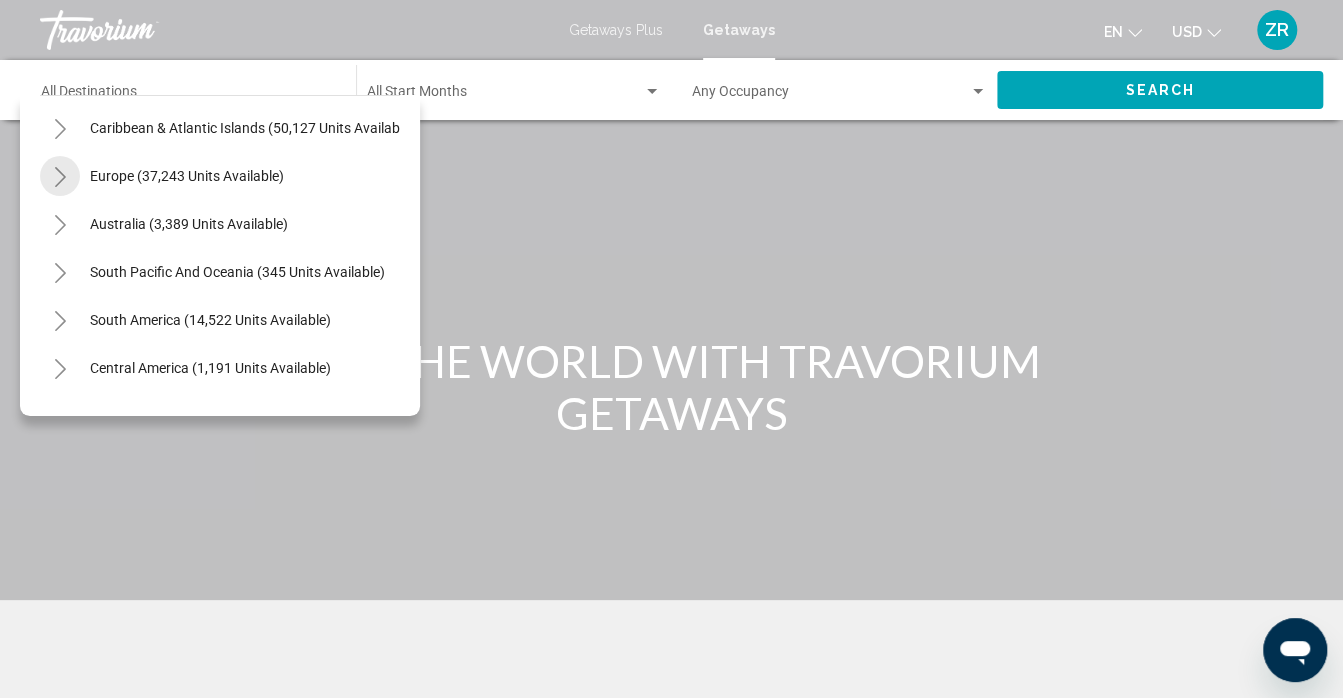 click 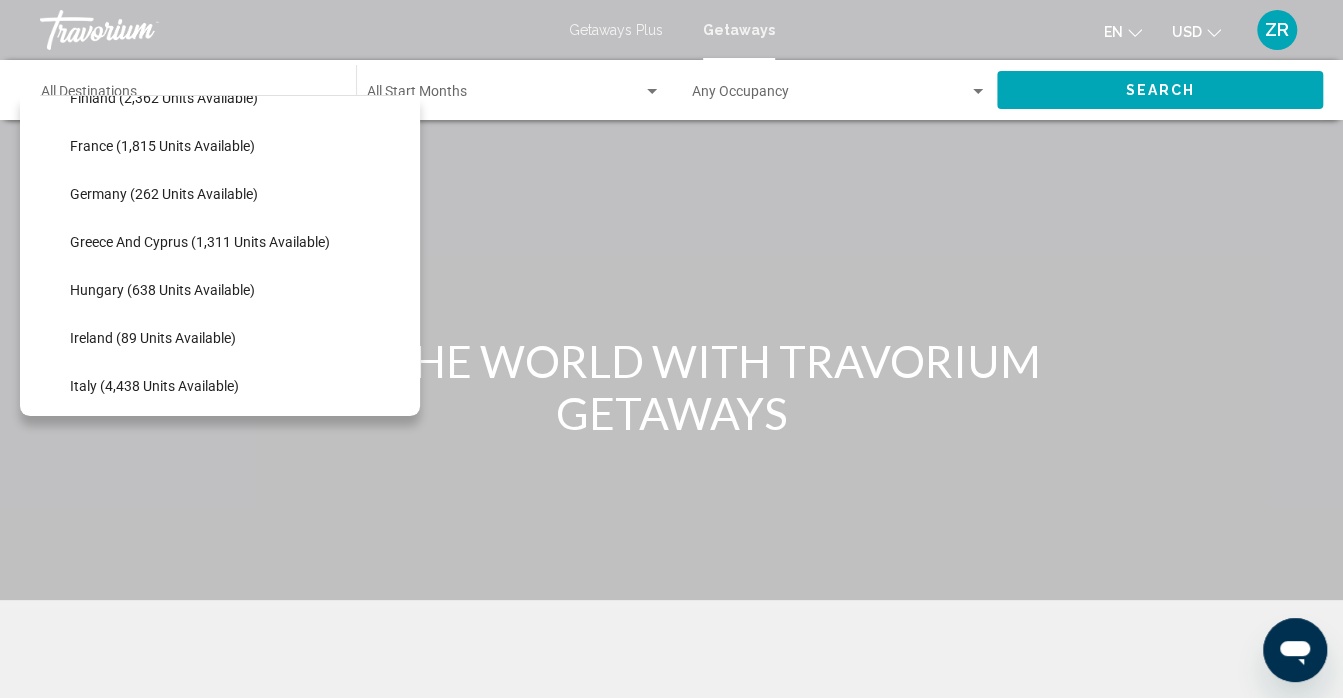 scroll, scrollTop: 559, scrollLeft: 0, axis: vertical 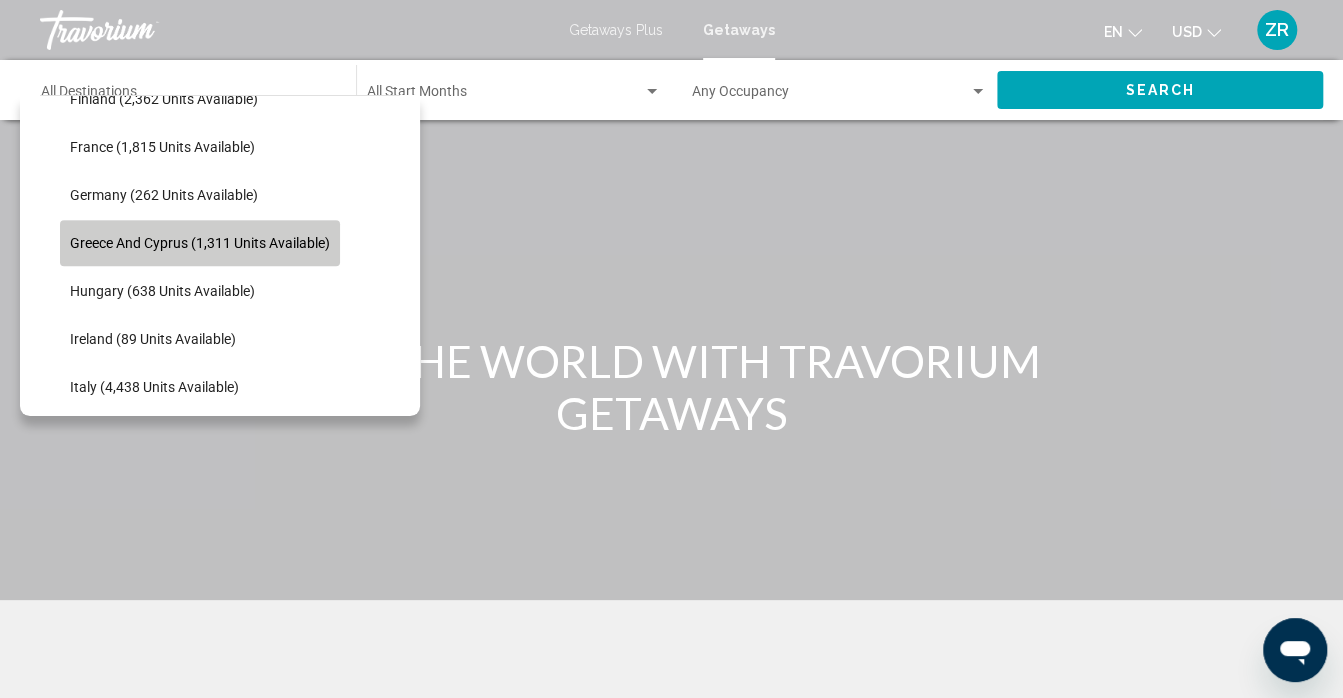 click on "Greece and Cyprus (1,311 units available)" 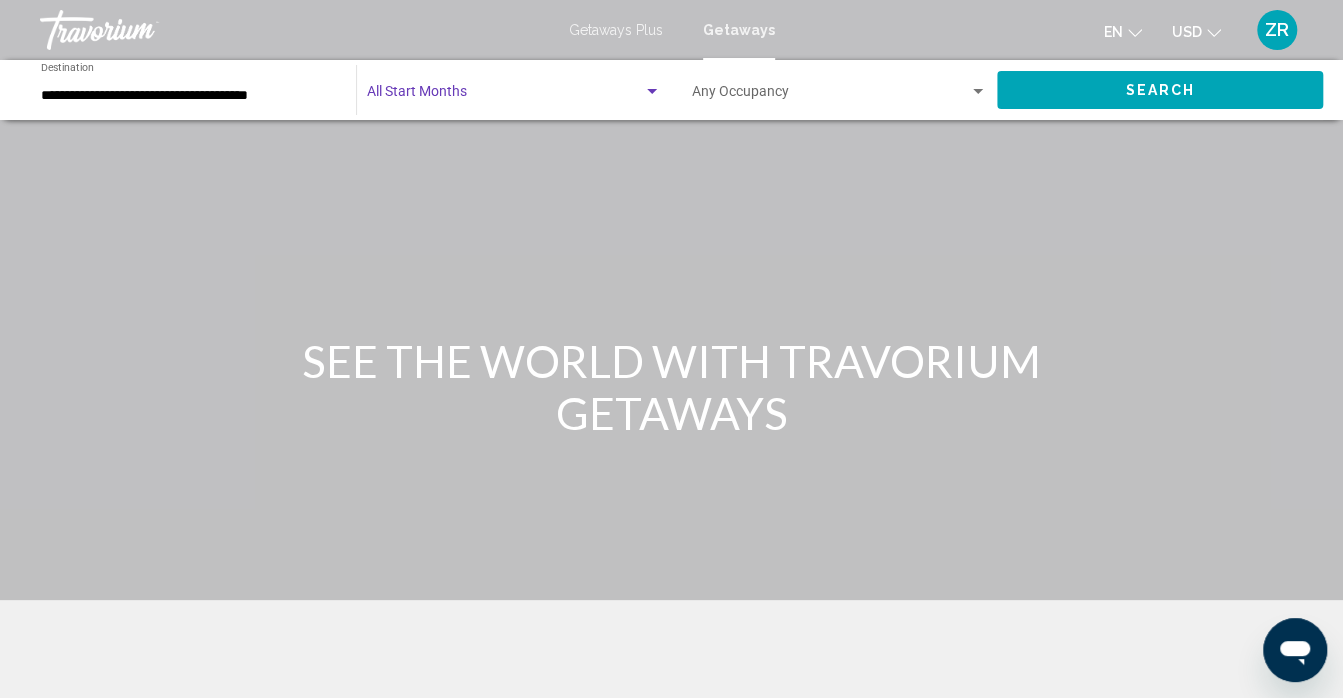 click at bounding box center [652, 91] 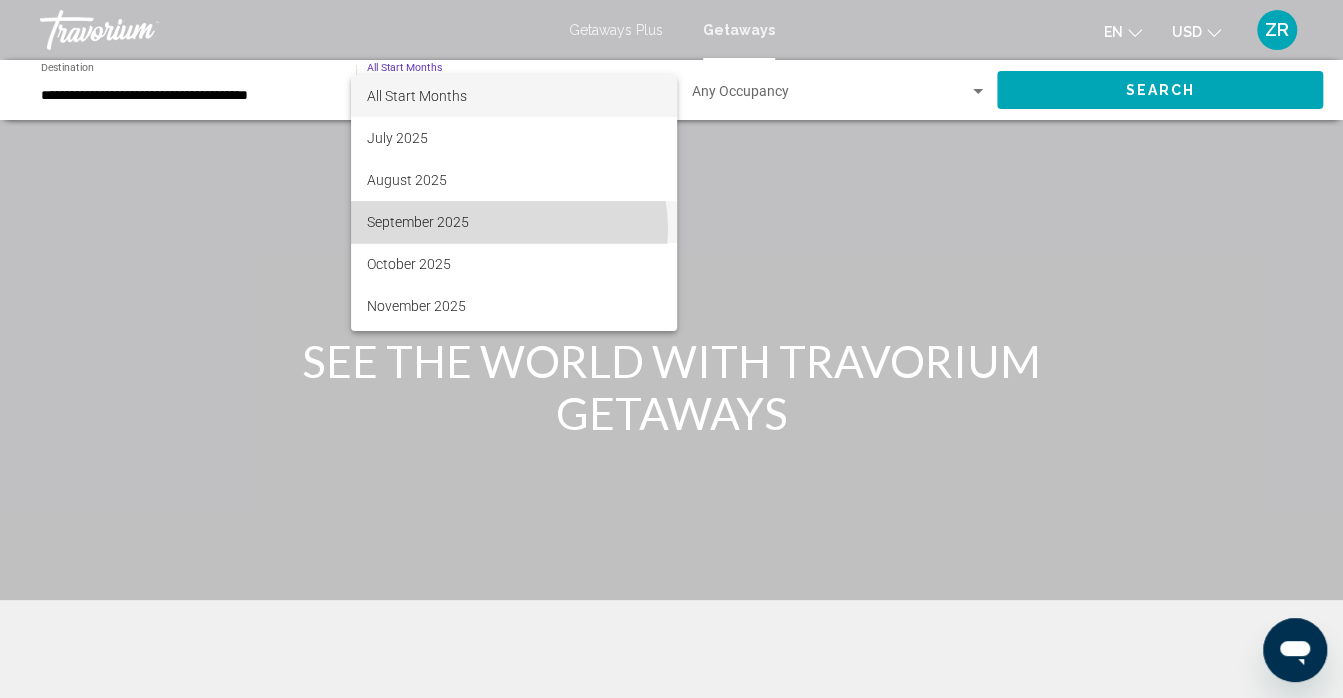 click on "September 2025" at bounding box center [514, 222] 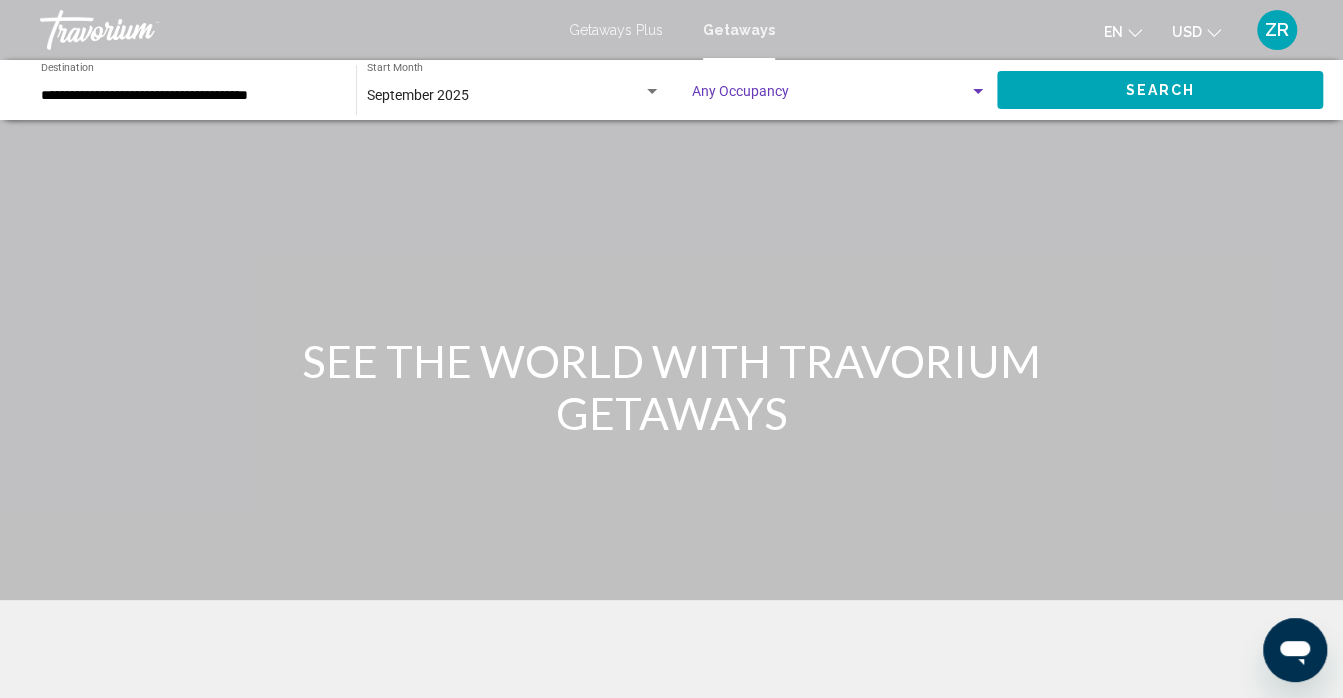 click at bounding box center [978, 91] 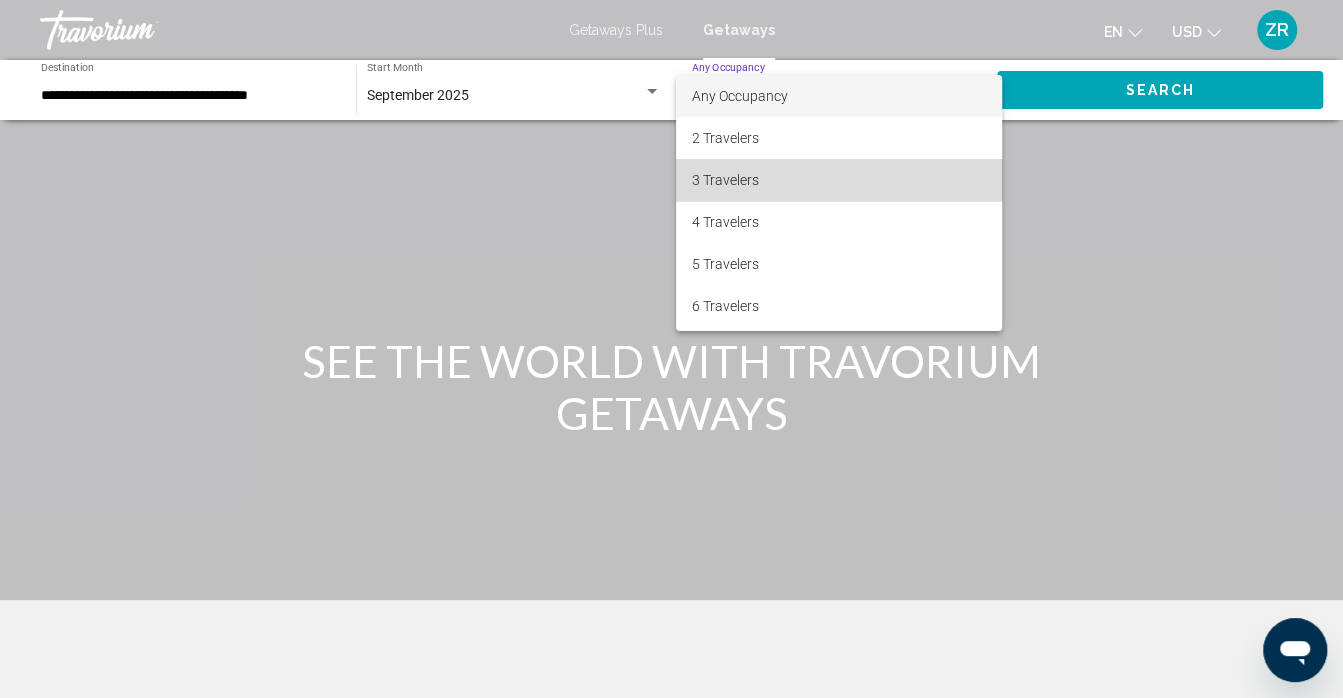 click on "3 Travelers" at bounding box center (839, 180) 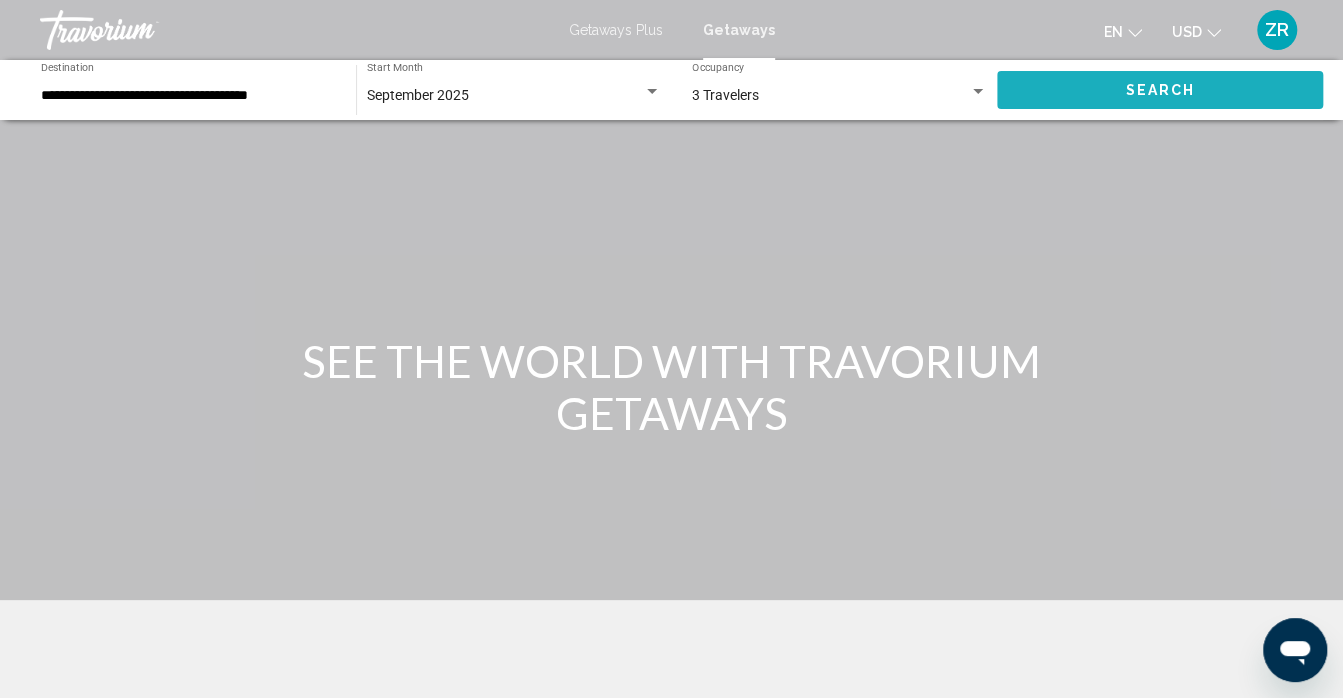 click on "Search" at bounding box center [1160, 89] 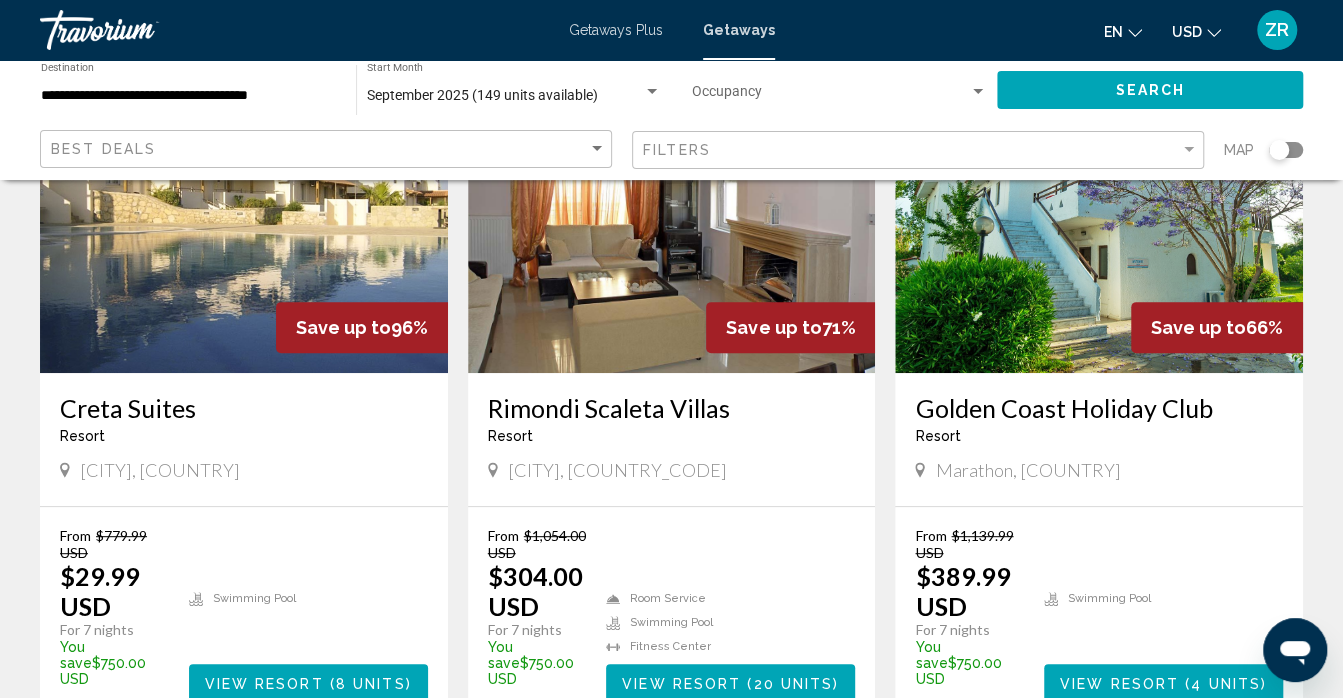 scroll, scrollTop: 216, scrollLeft: 0, axis: vertical 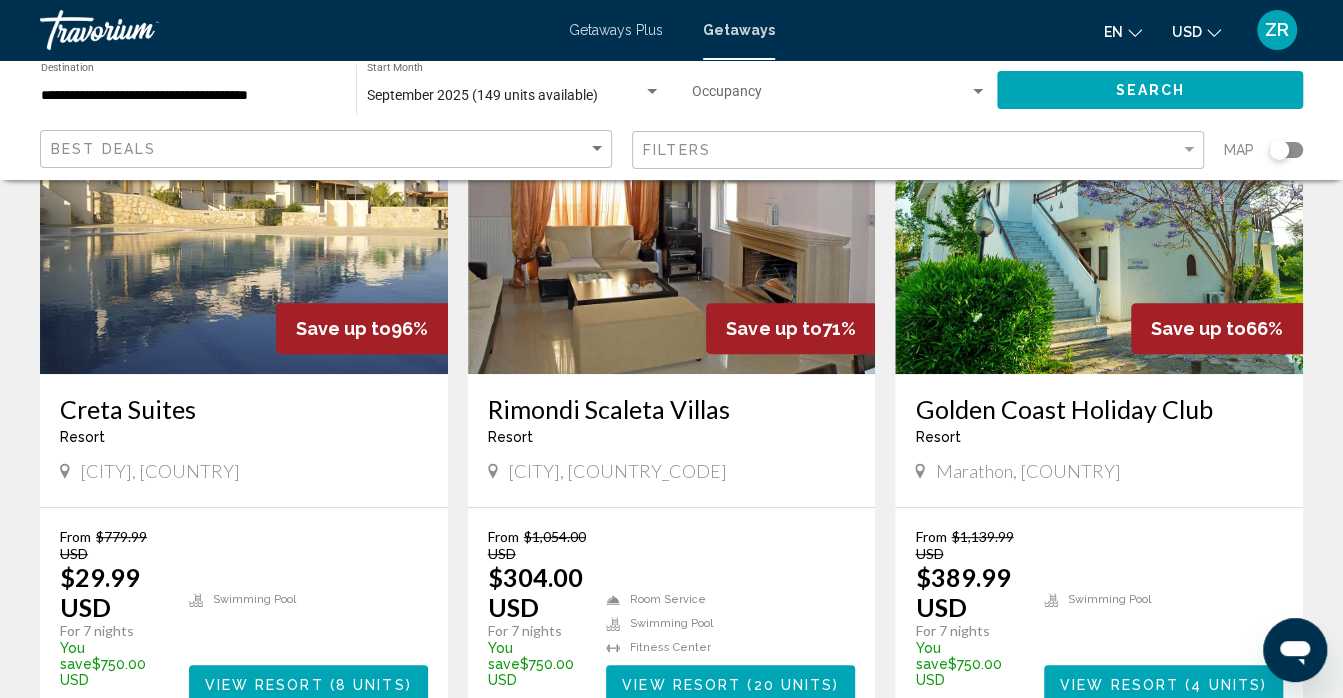 click on "Golden Coast Holiday Club" at bounding box center [1099, 409] 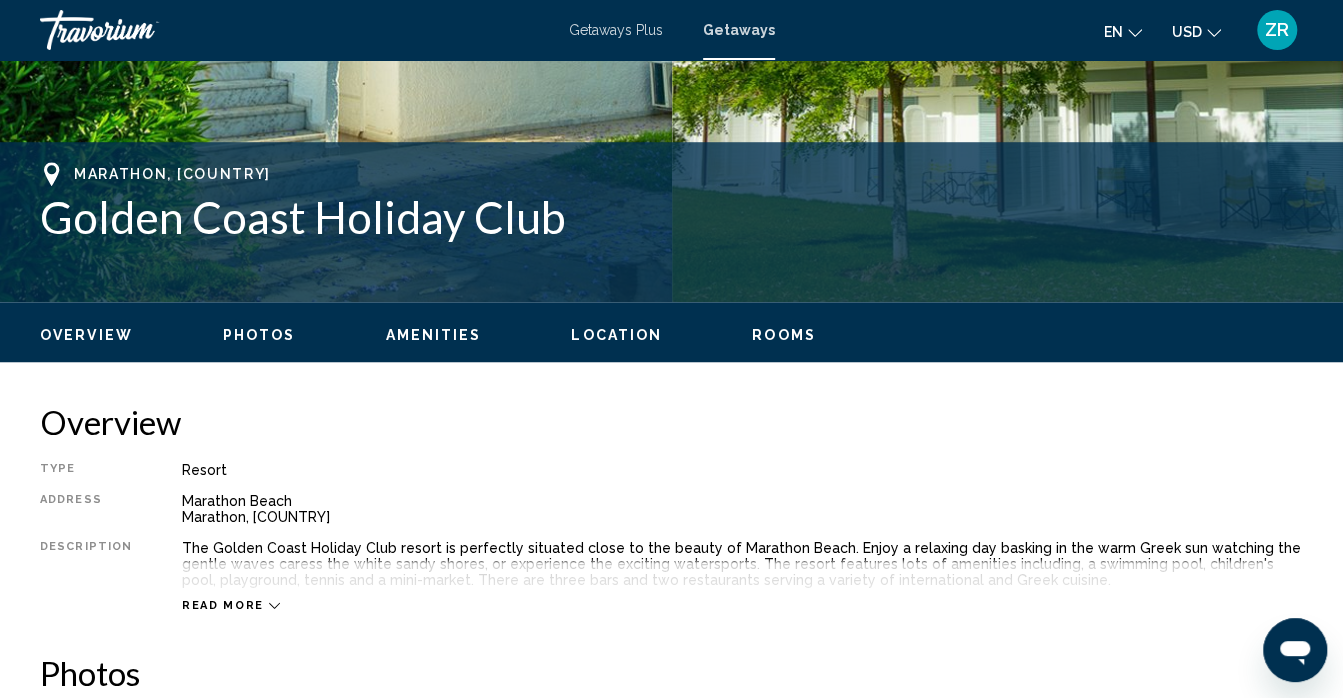 scroll, scrollTop: 702, scrollLeft: 0, axis: vertical 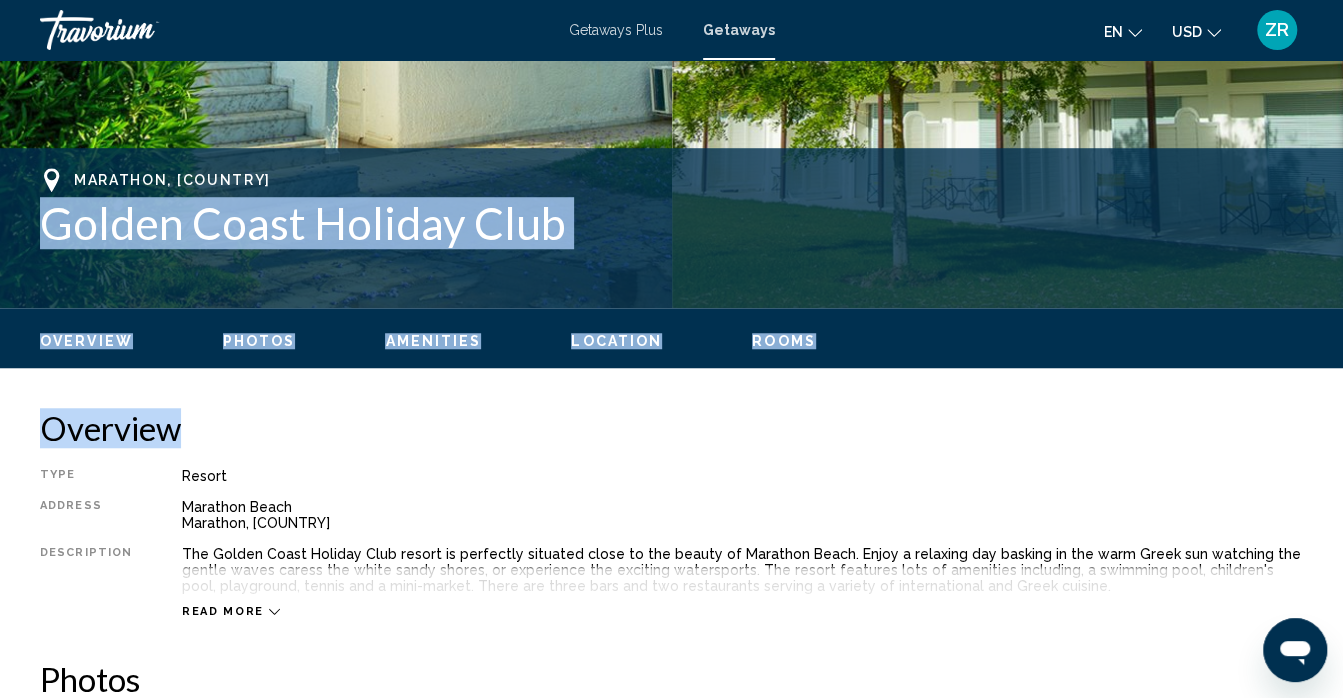 drag, startPoint x: 963, startPoint y: 416, endPoint x: 26, endPoint y: 225, distance: 956.2688 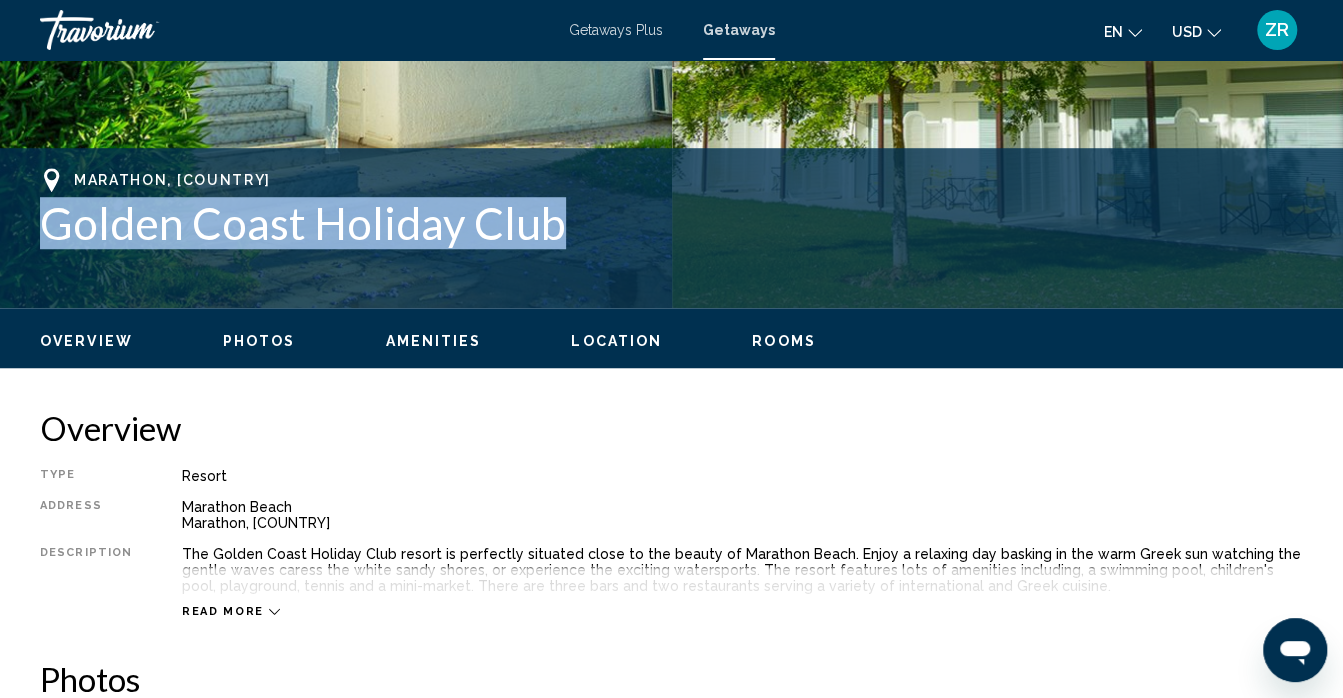 drag, startPoint x: 626, startPoint y: 262, endPoint x: 36, endPoint y: 238, distance: 590.4879 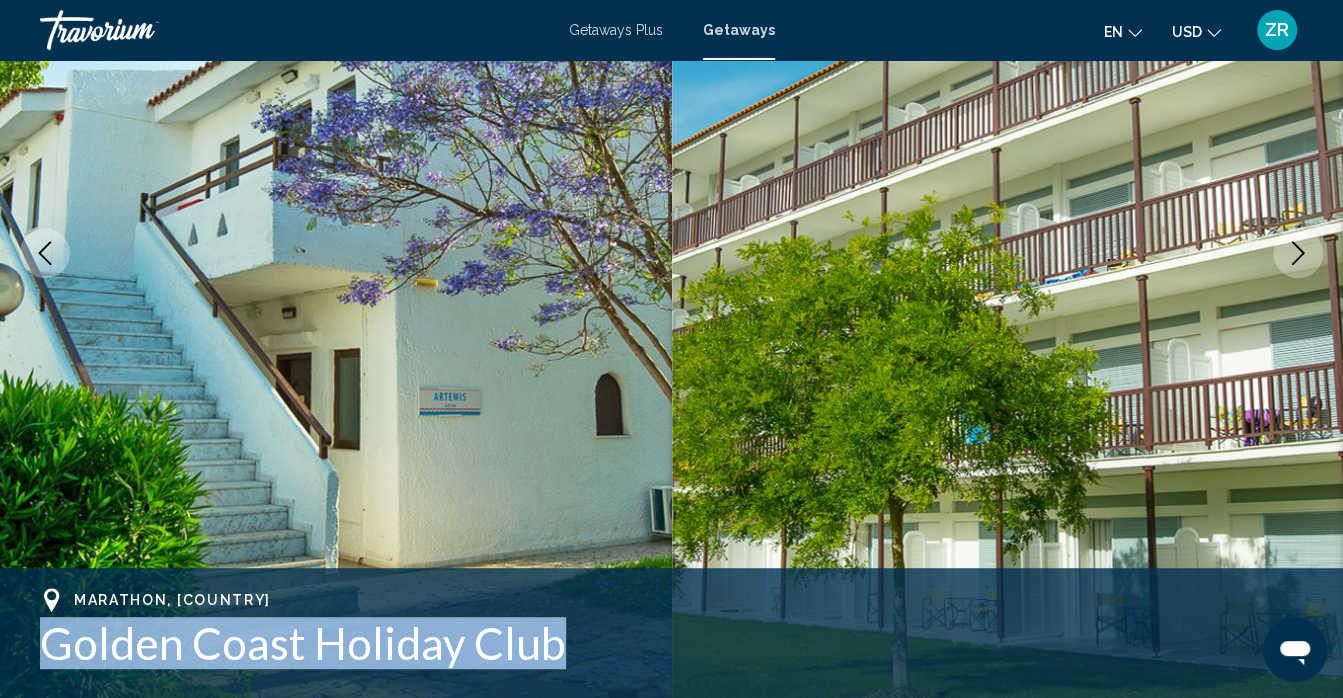 scroll, scrollTop: 282, scrollLeft: 0, axis: vertical 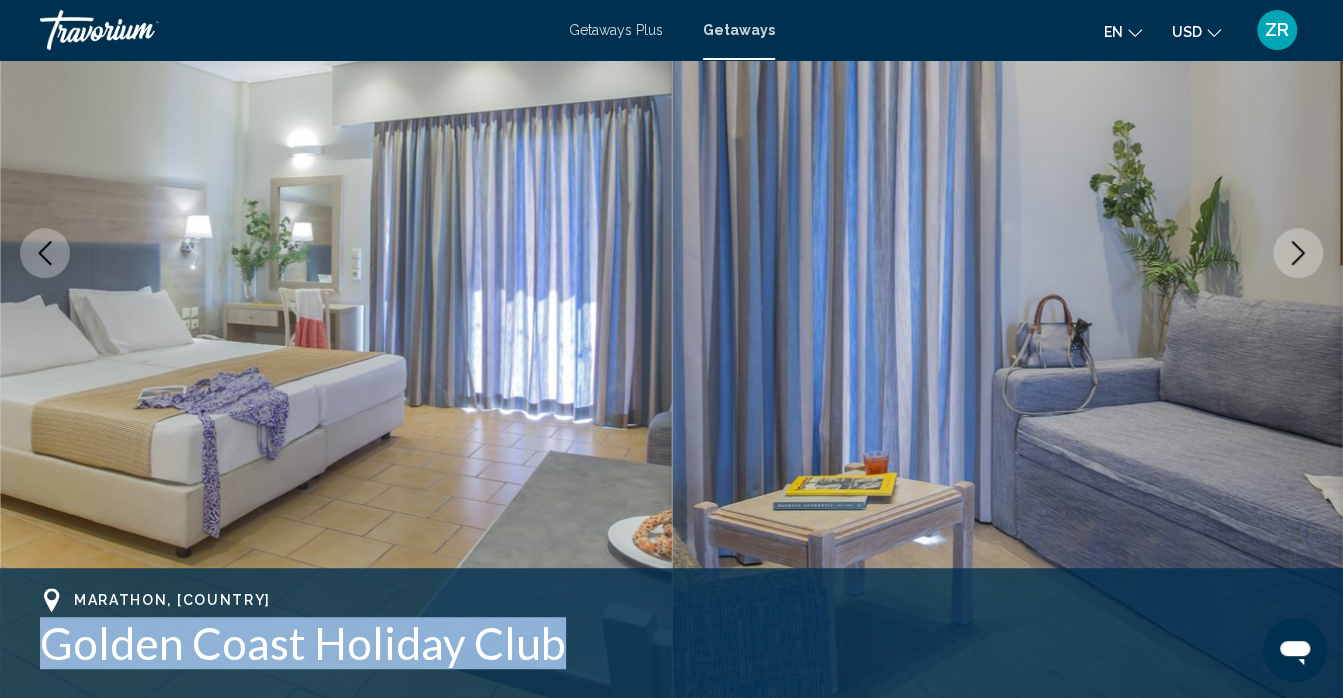 click 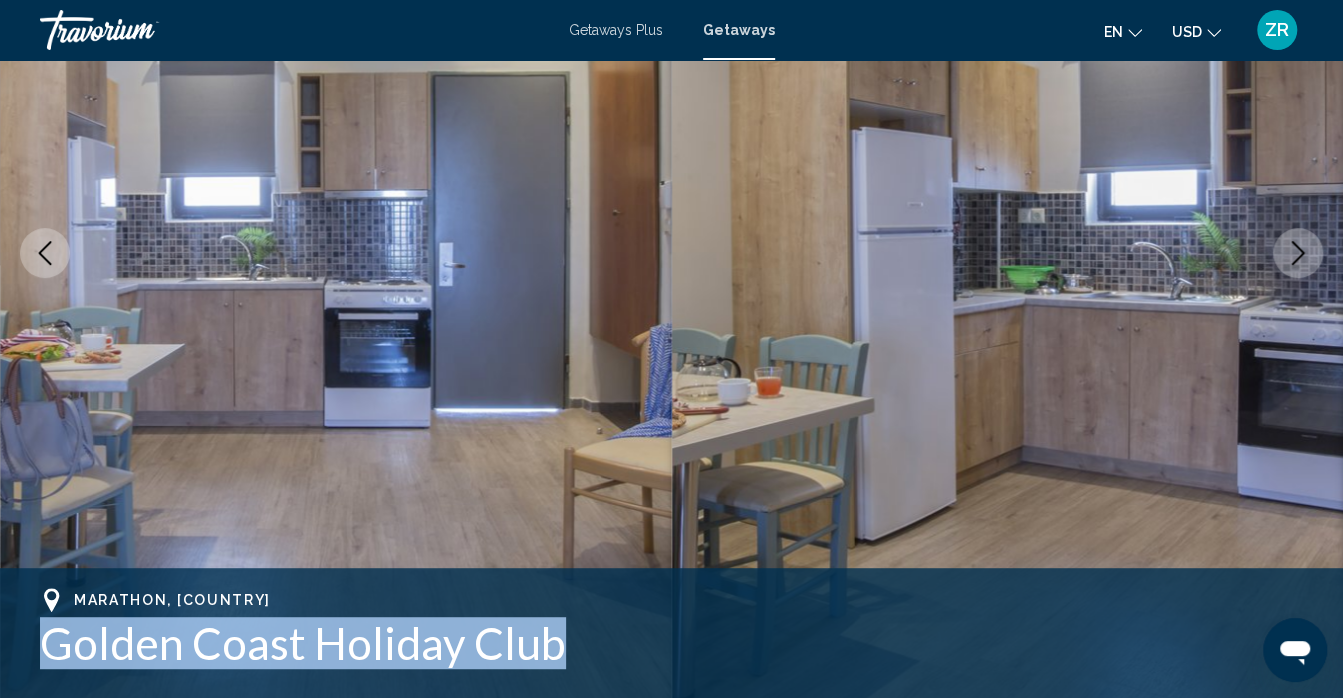 click 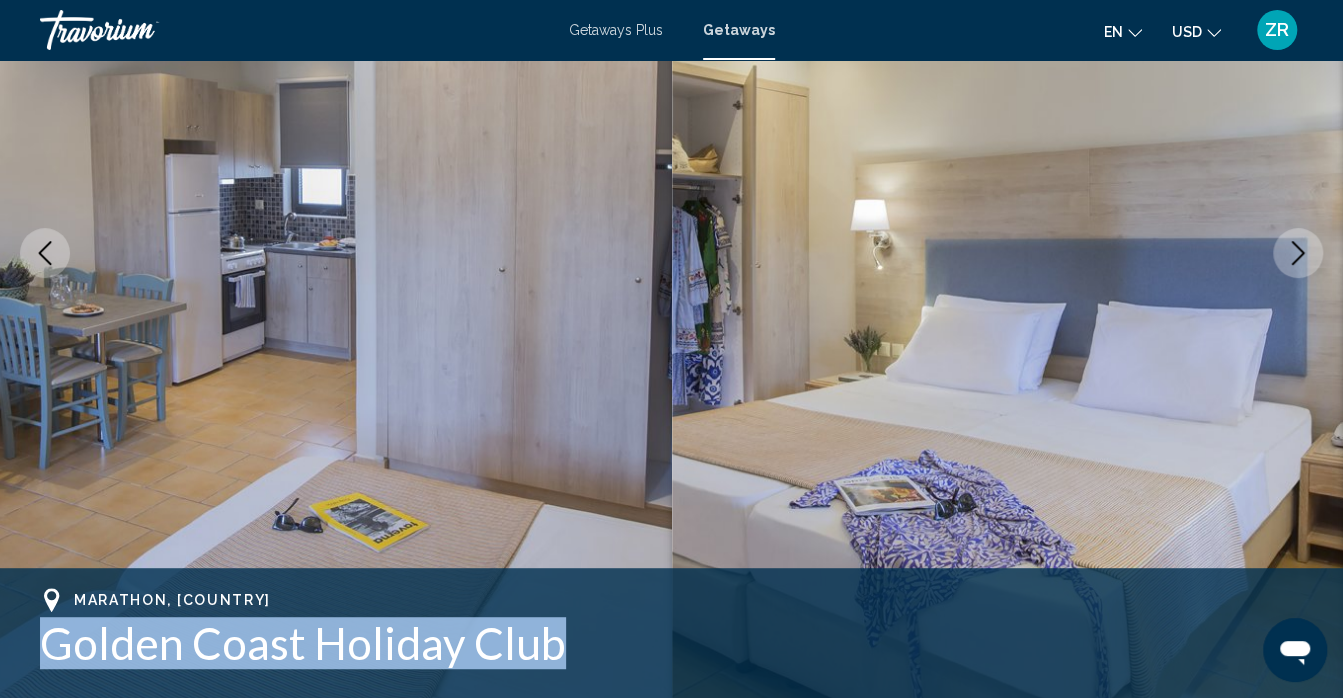 click 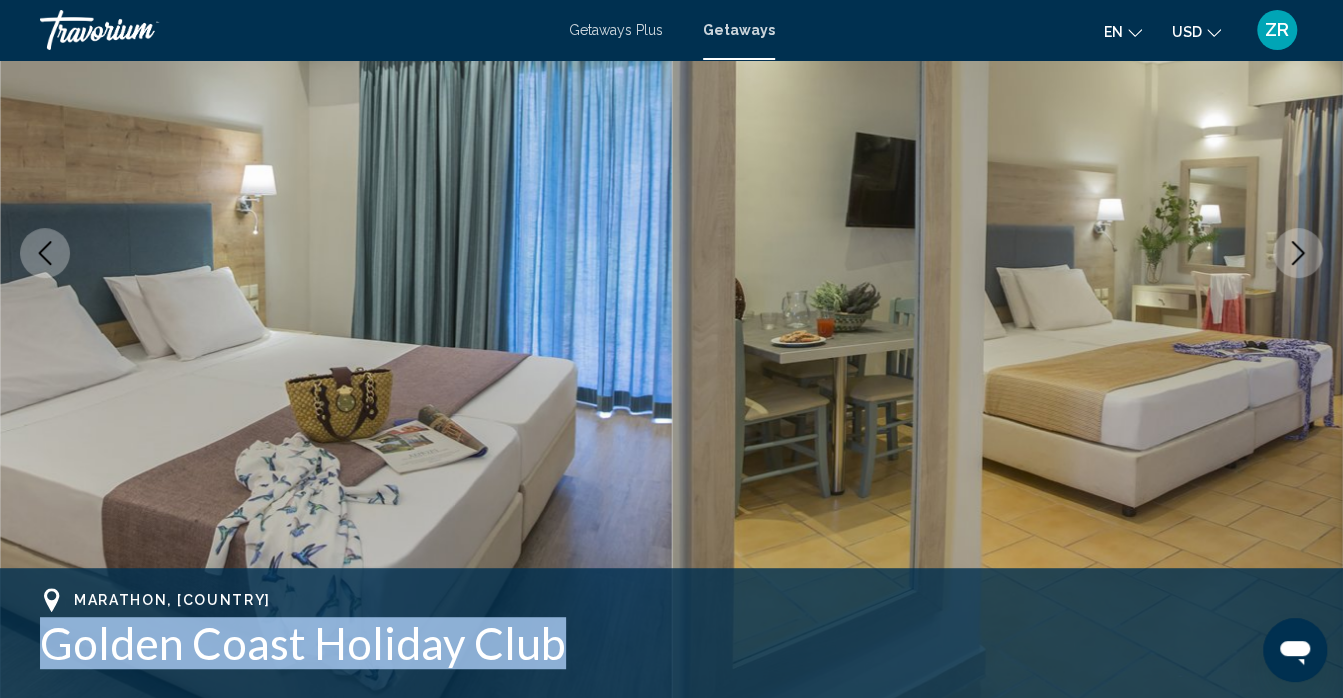 click 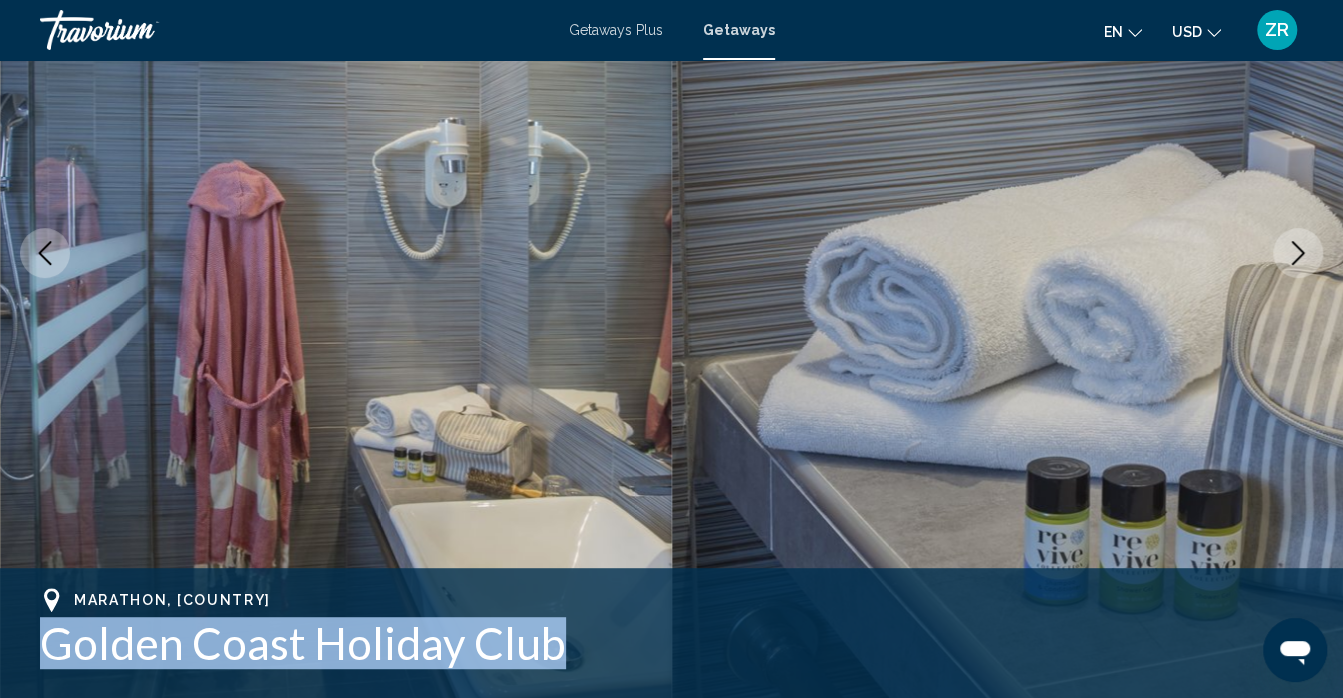 click 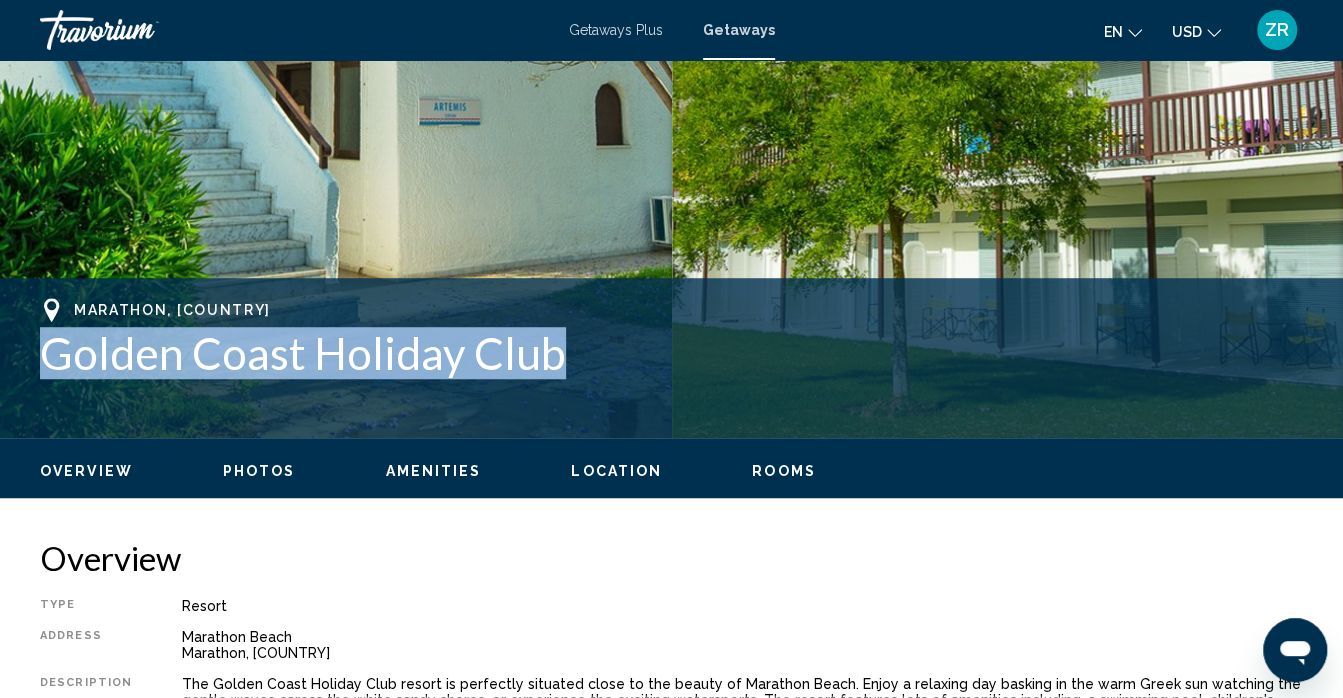 scroll, scrollTop: 570, scrollLeft: 0, axis: vertical 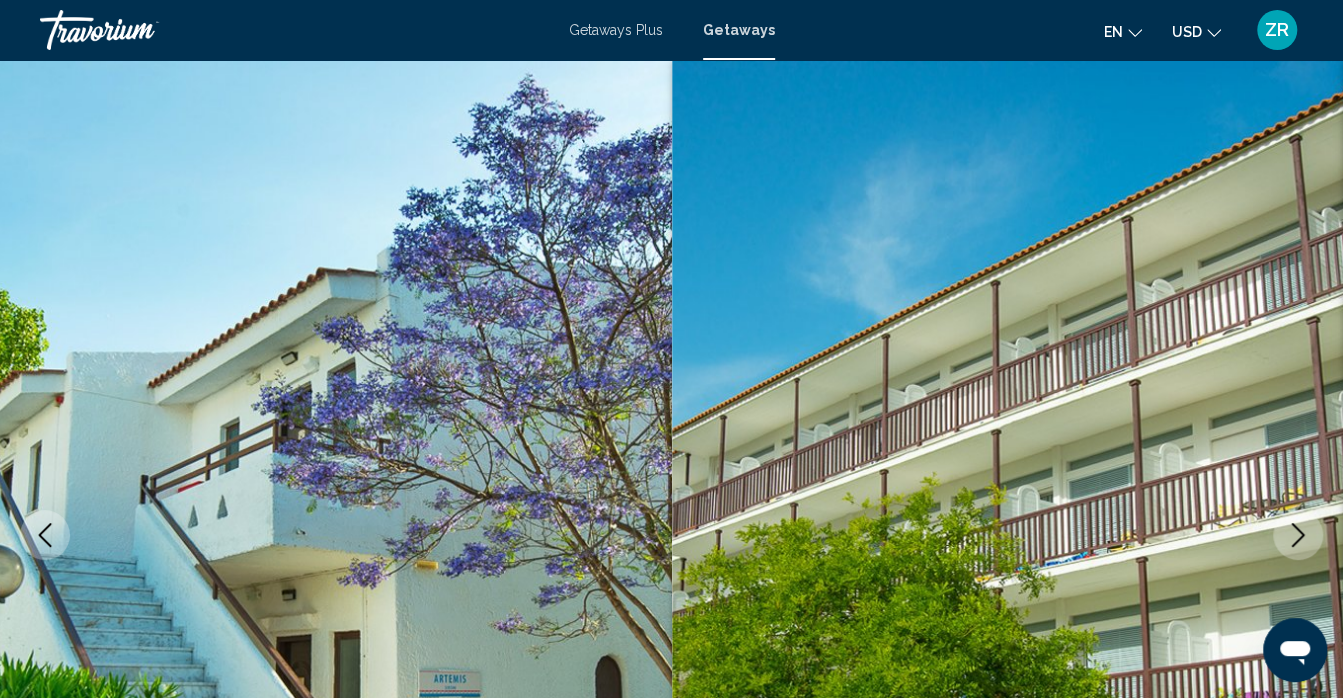 click 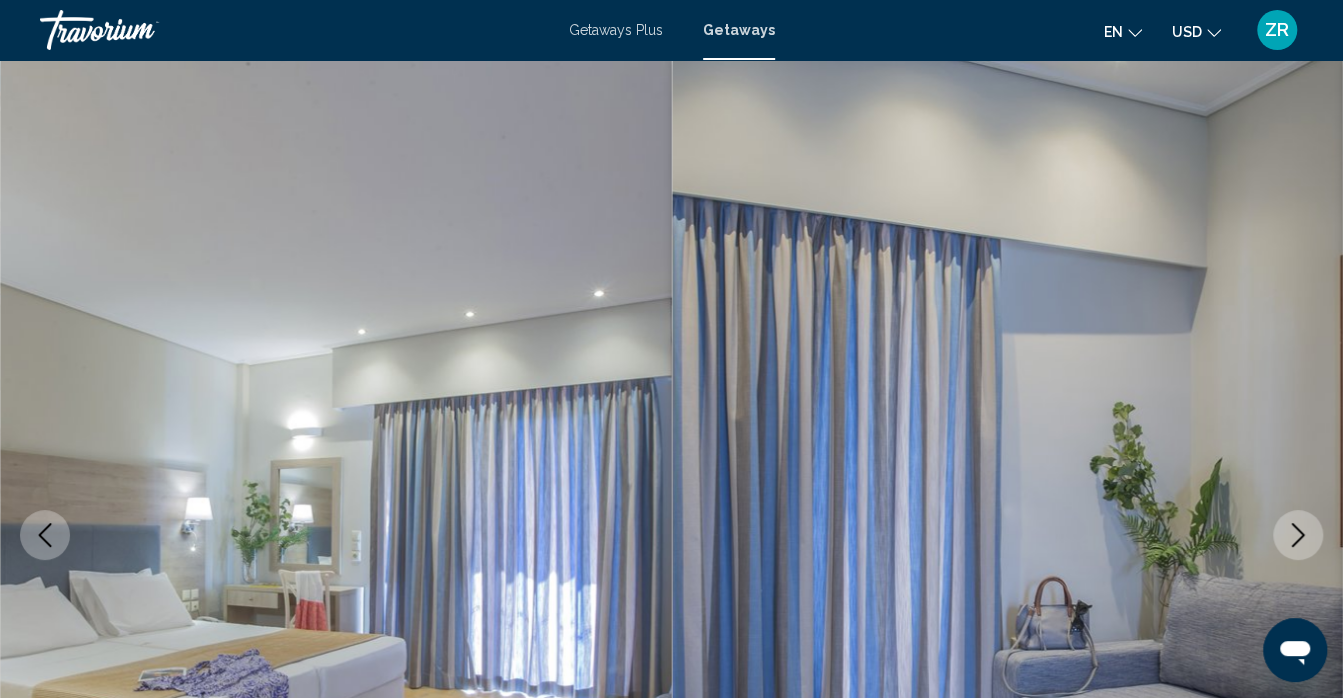 click 